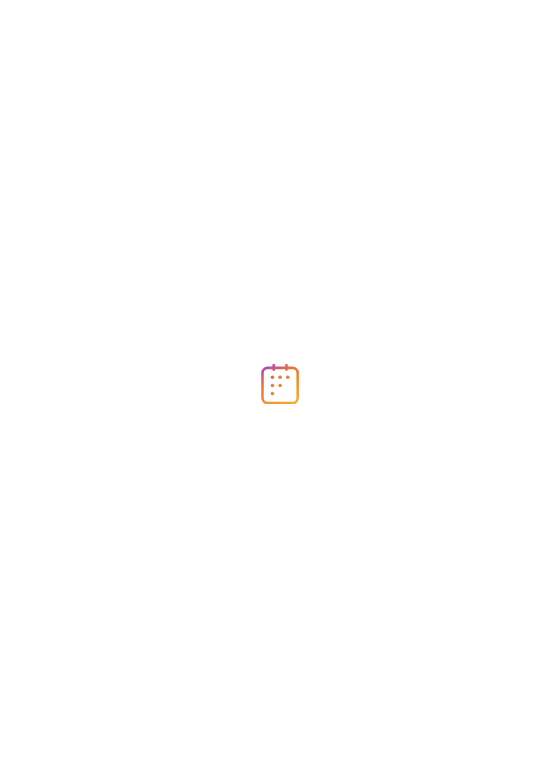 scroll, scrollTop: 0, scrollLeft: 0, axis: both 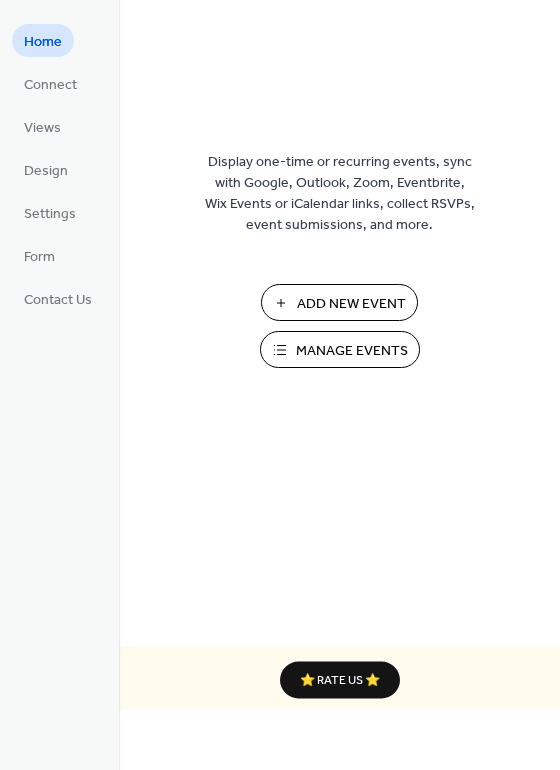 click on "Add New Event" at bounding box center (351, 304) 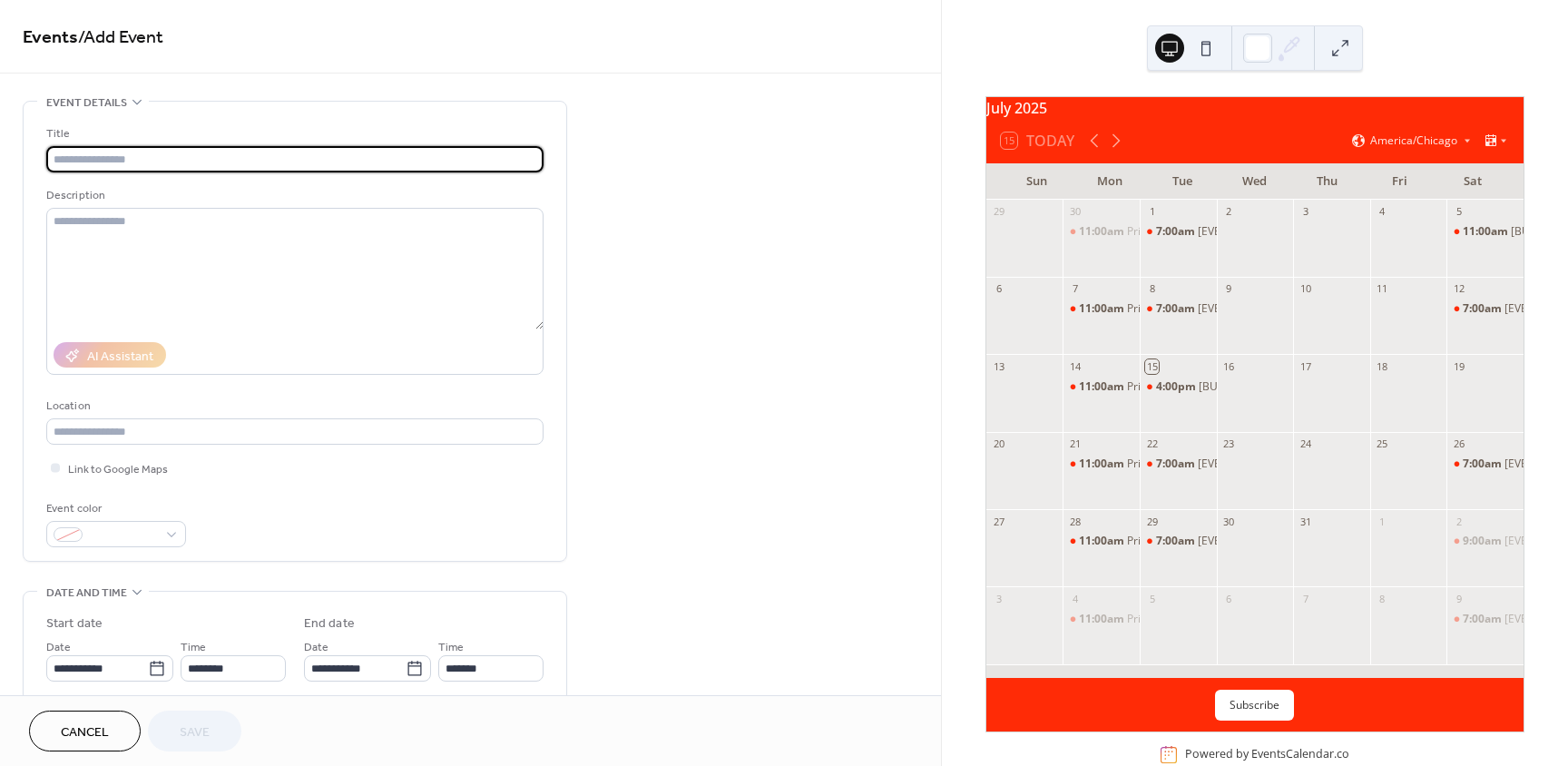 scroll, scrollTop: 0, scrollLeft: 0, axis: both 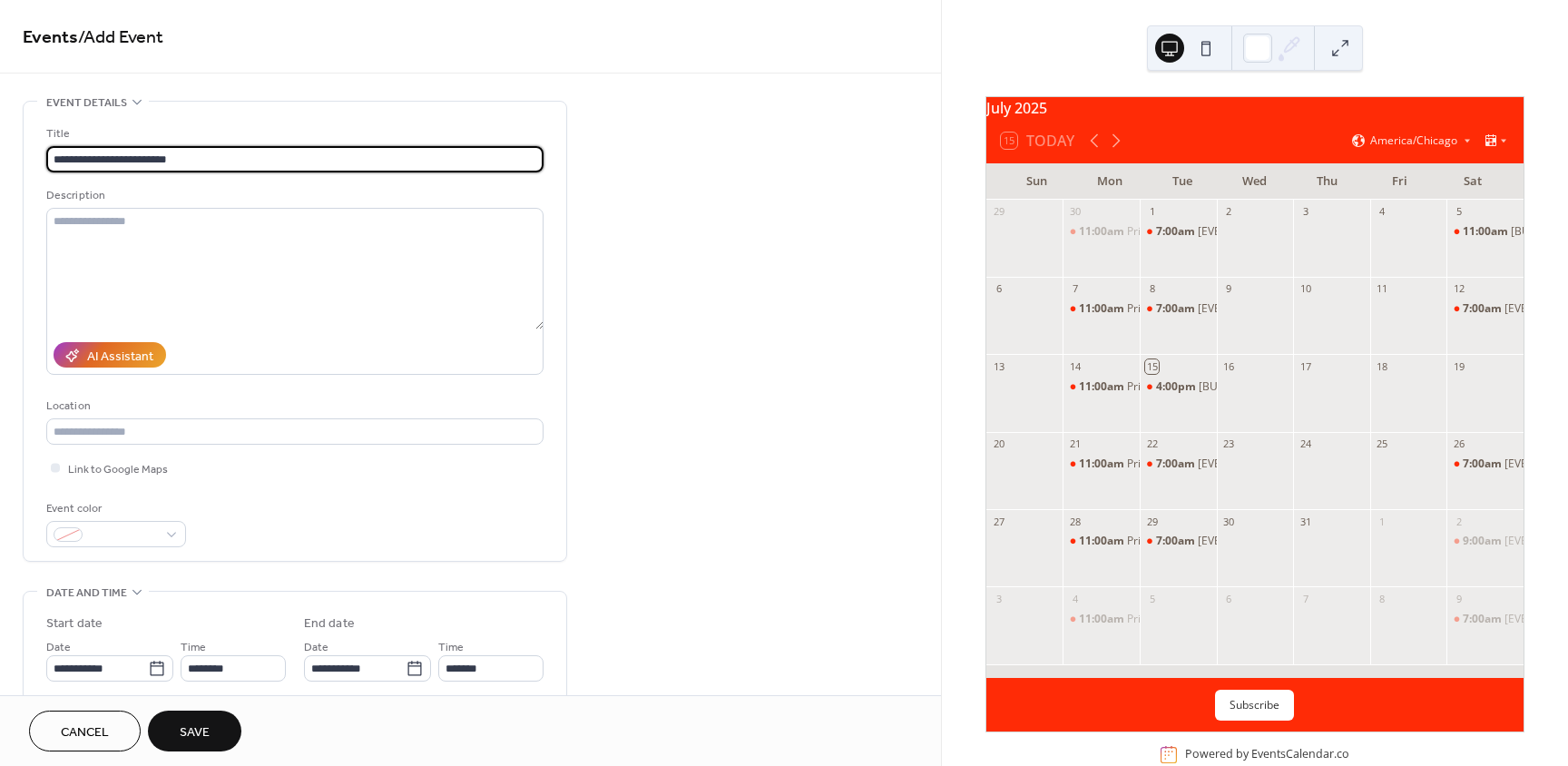type on "**********" 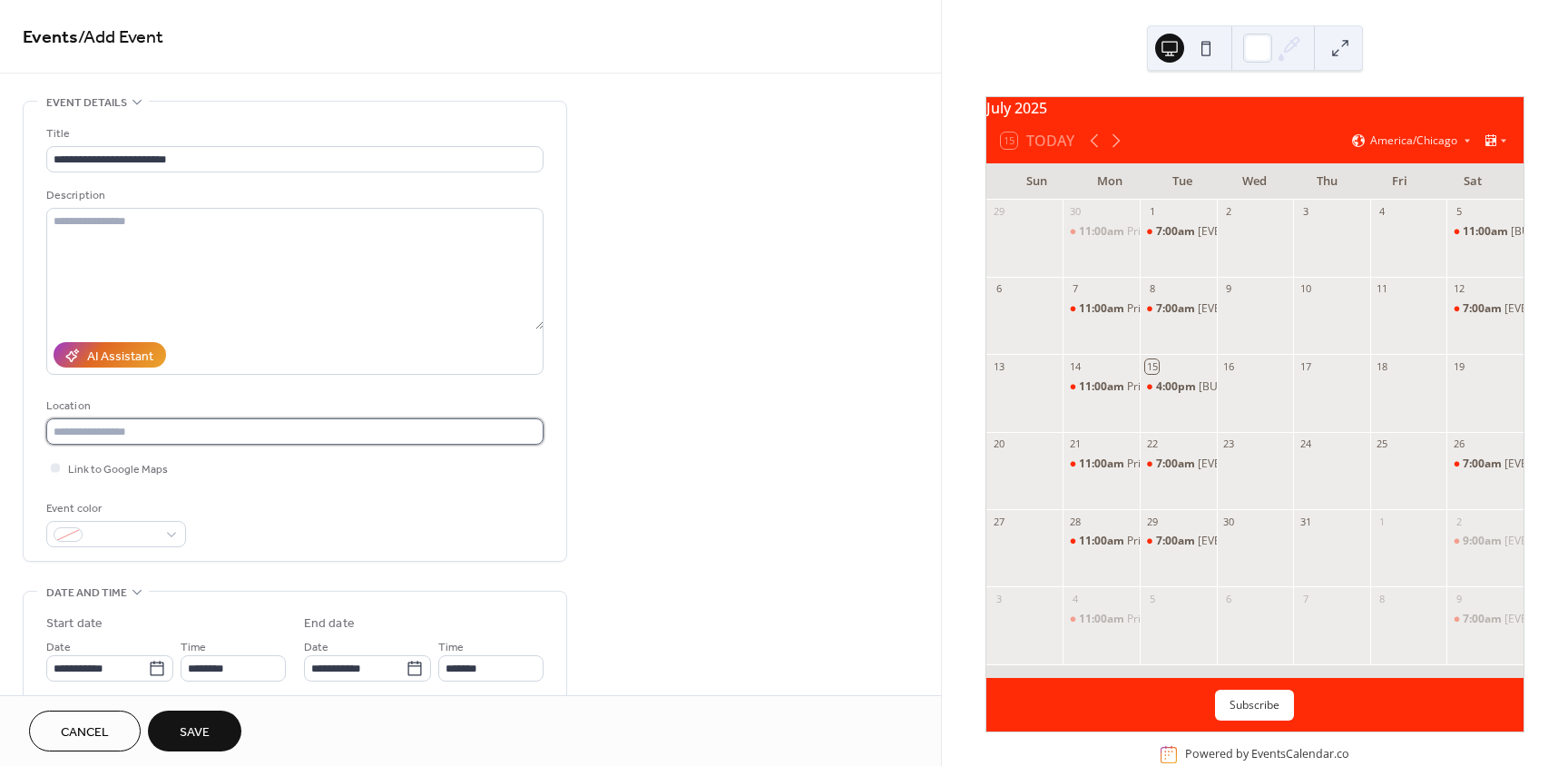 click at bounding box center [295, 431] 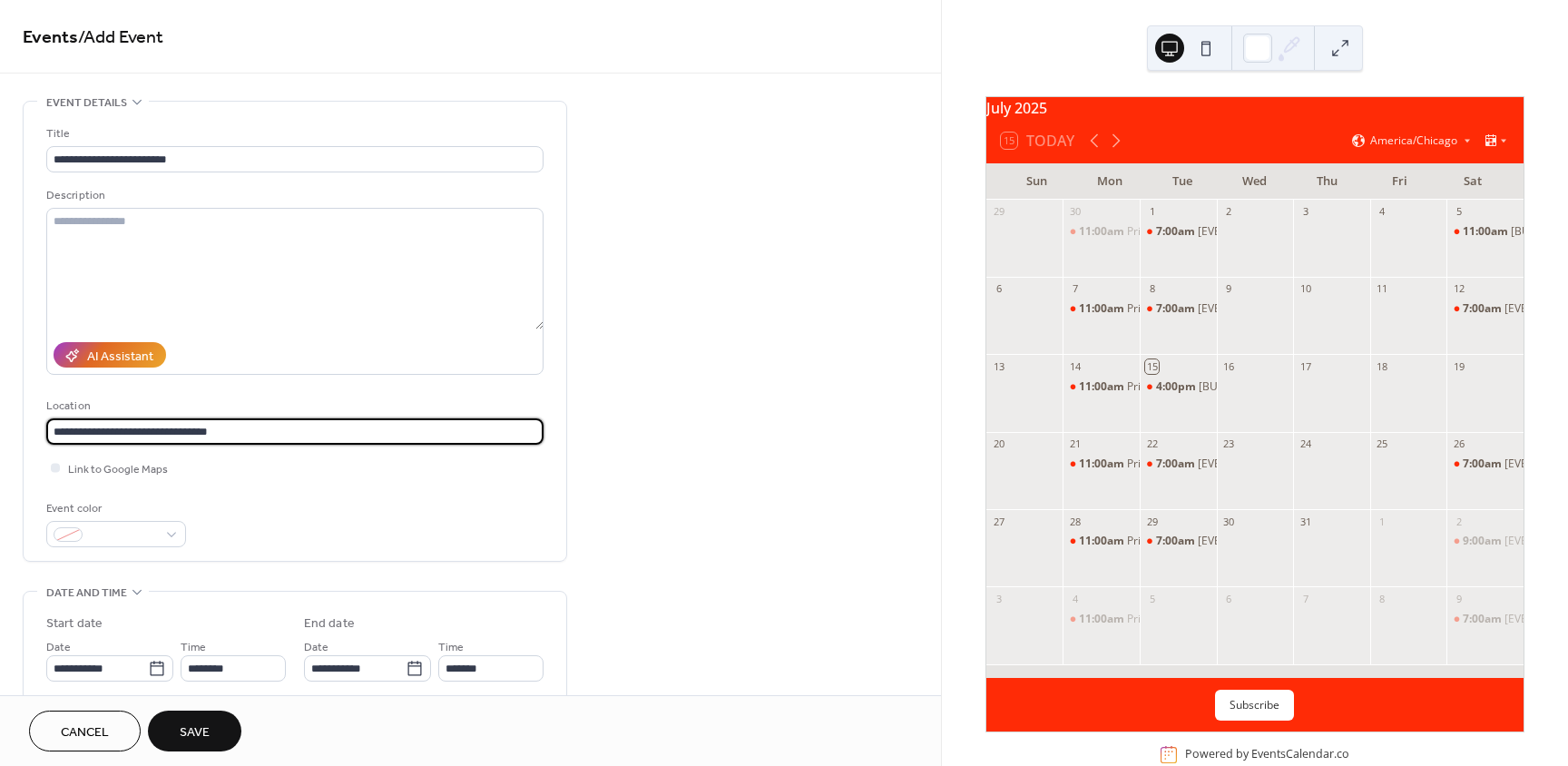 type on "**********" 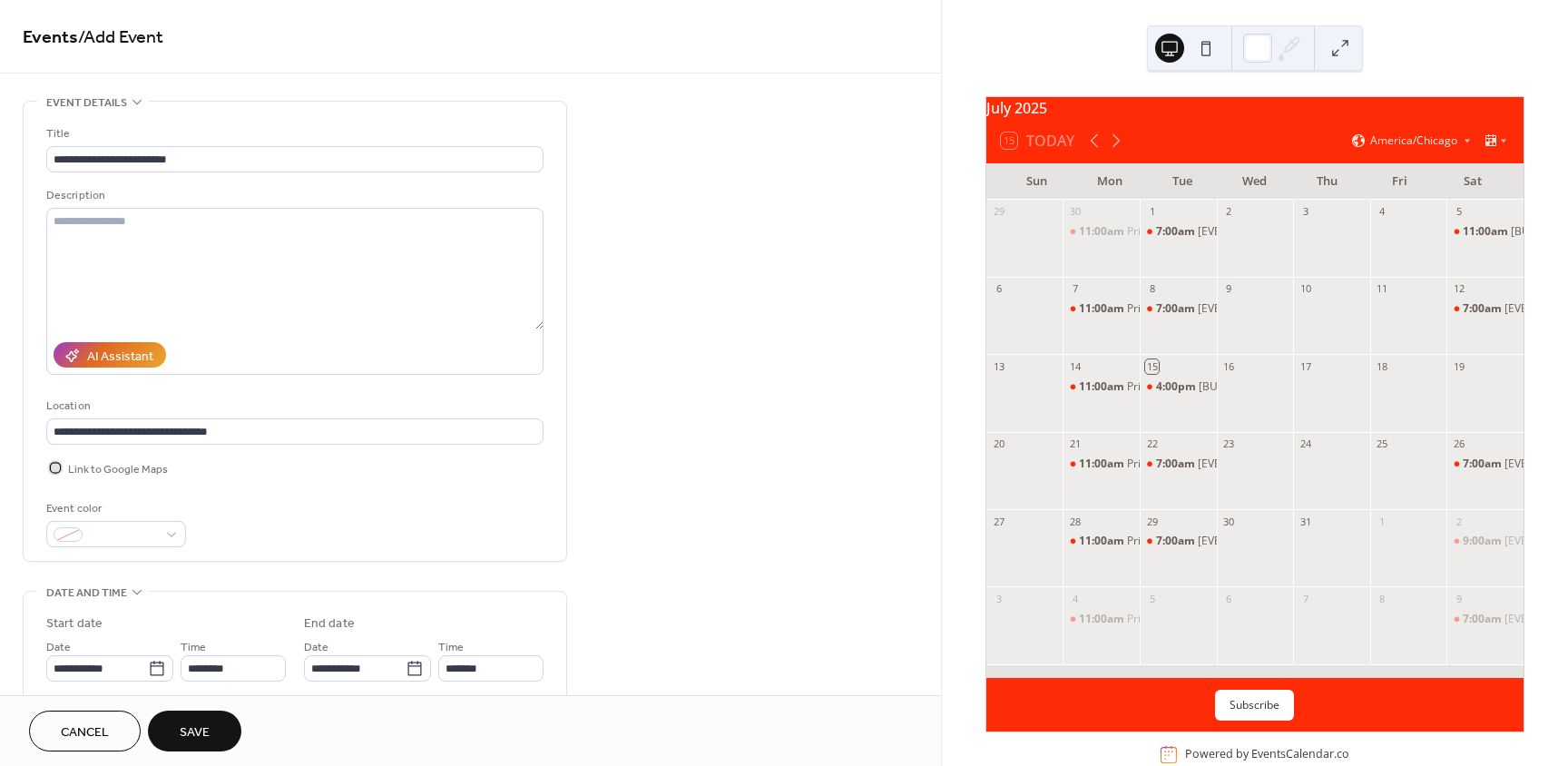 click at bounding box center (55, 467) 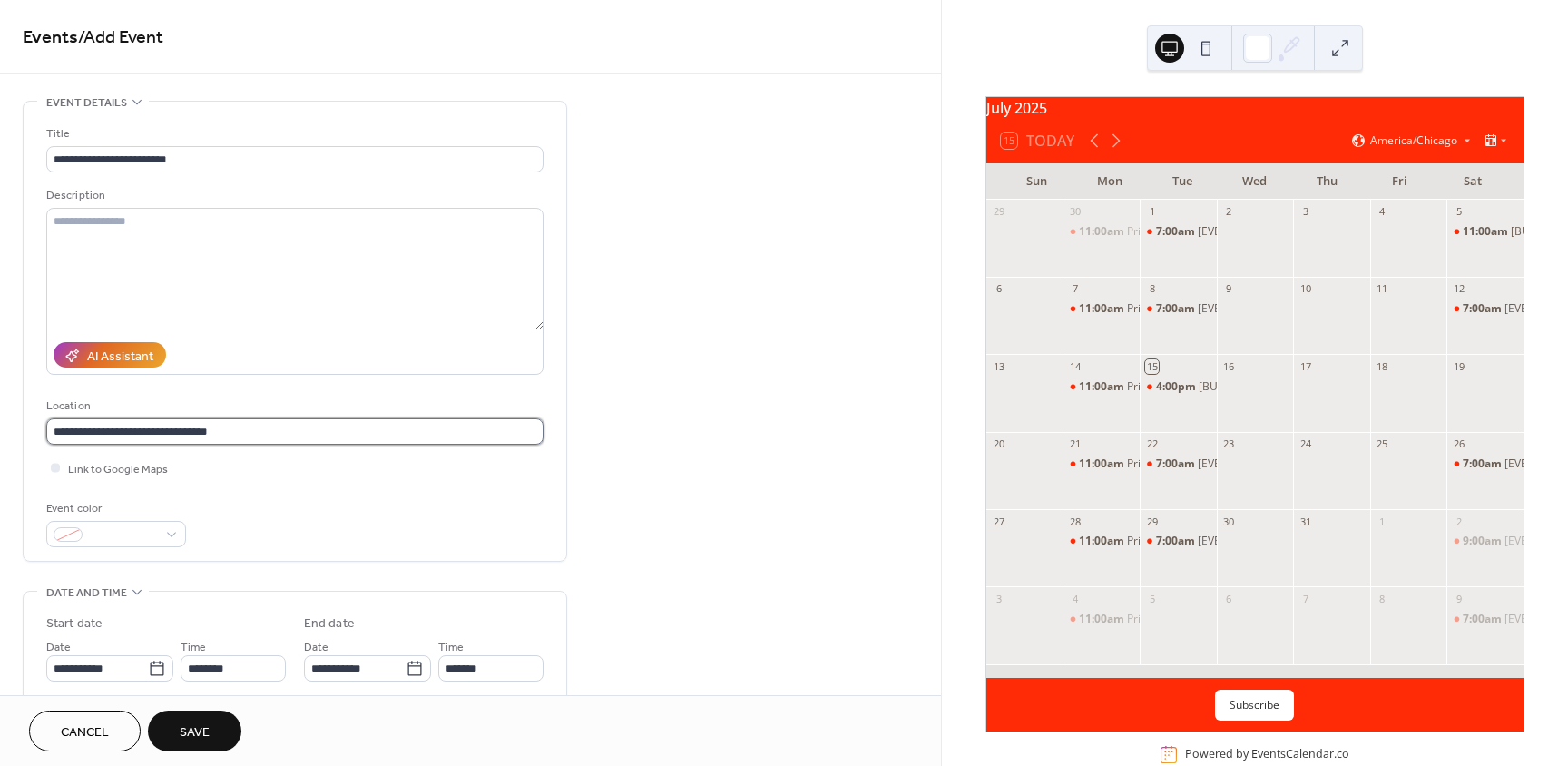 click on "**********" at bounding box center [295, 431] 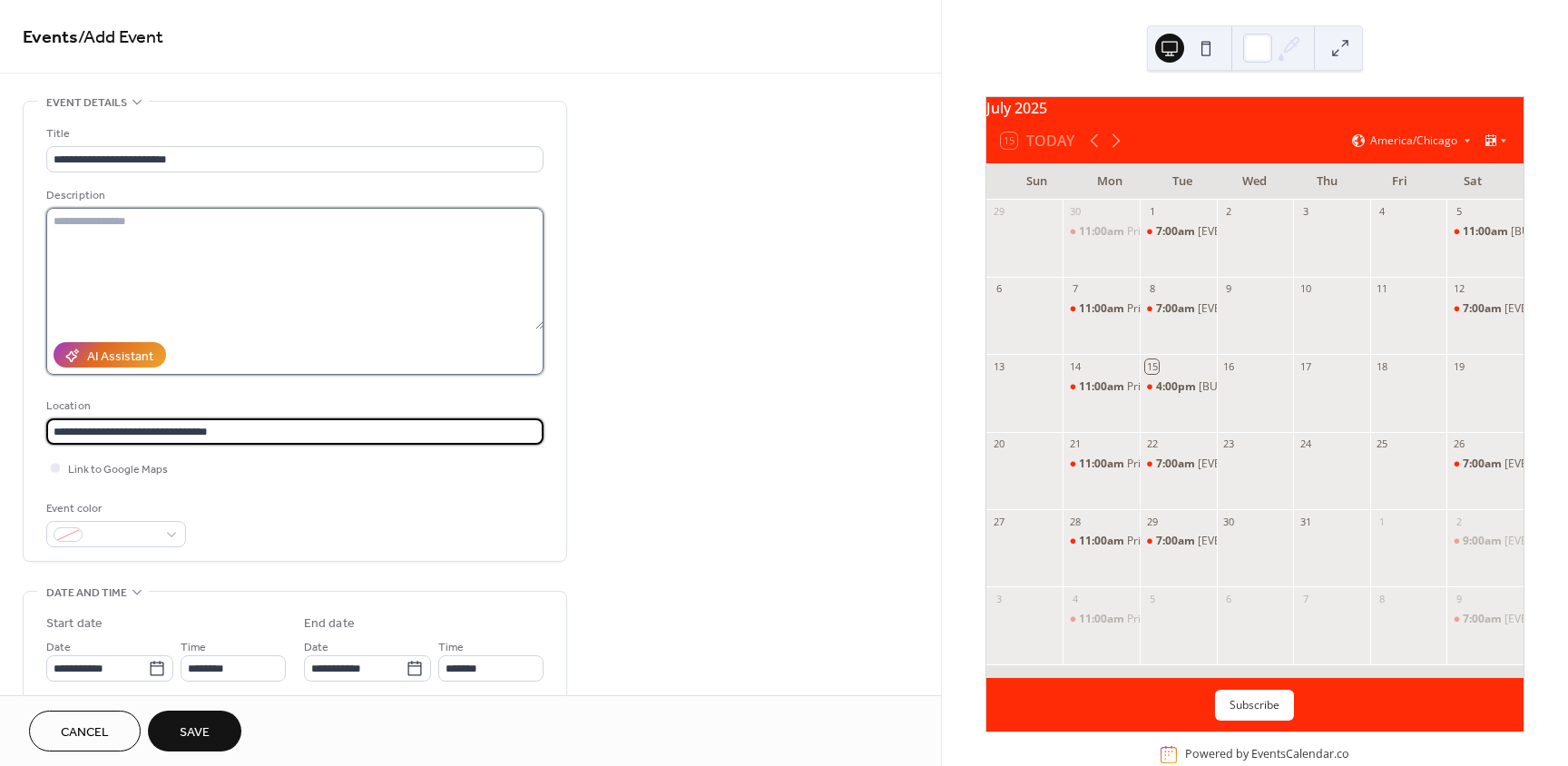 type 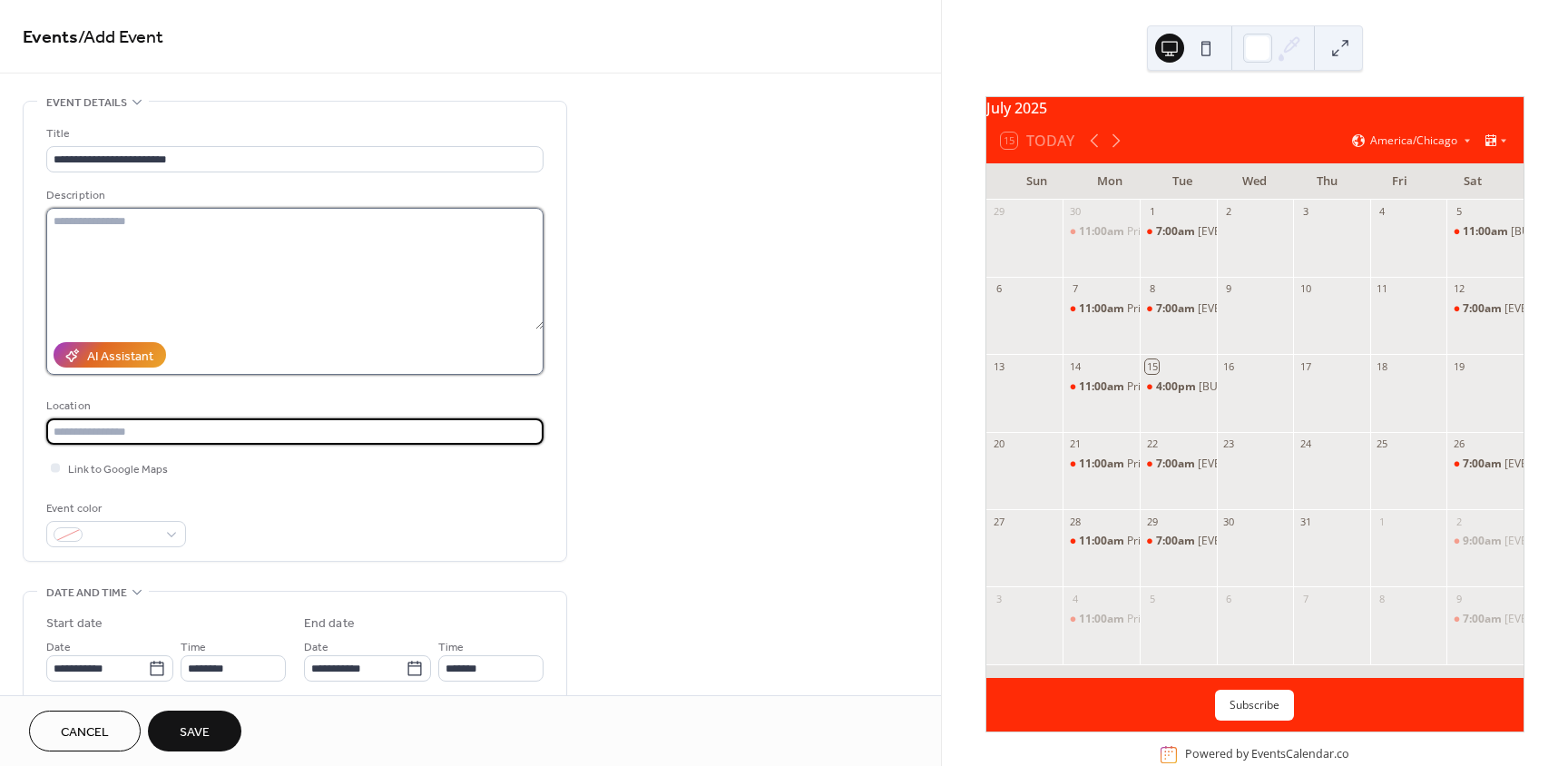 click at bounding box center (295, 269) 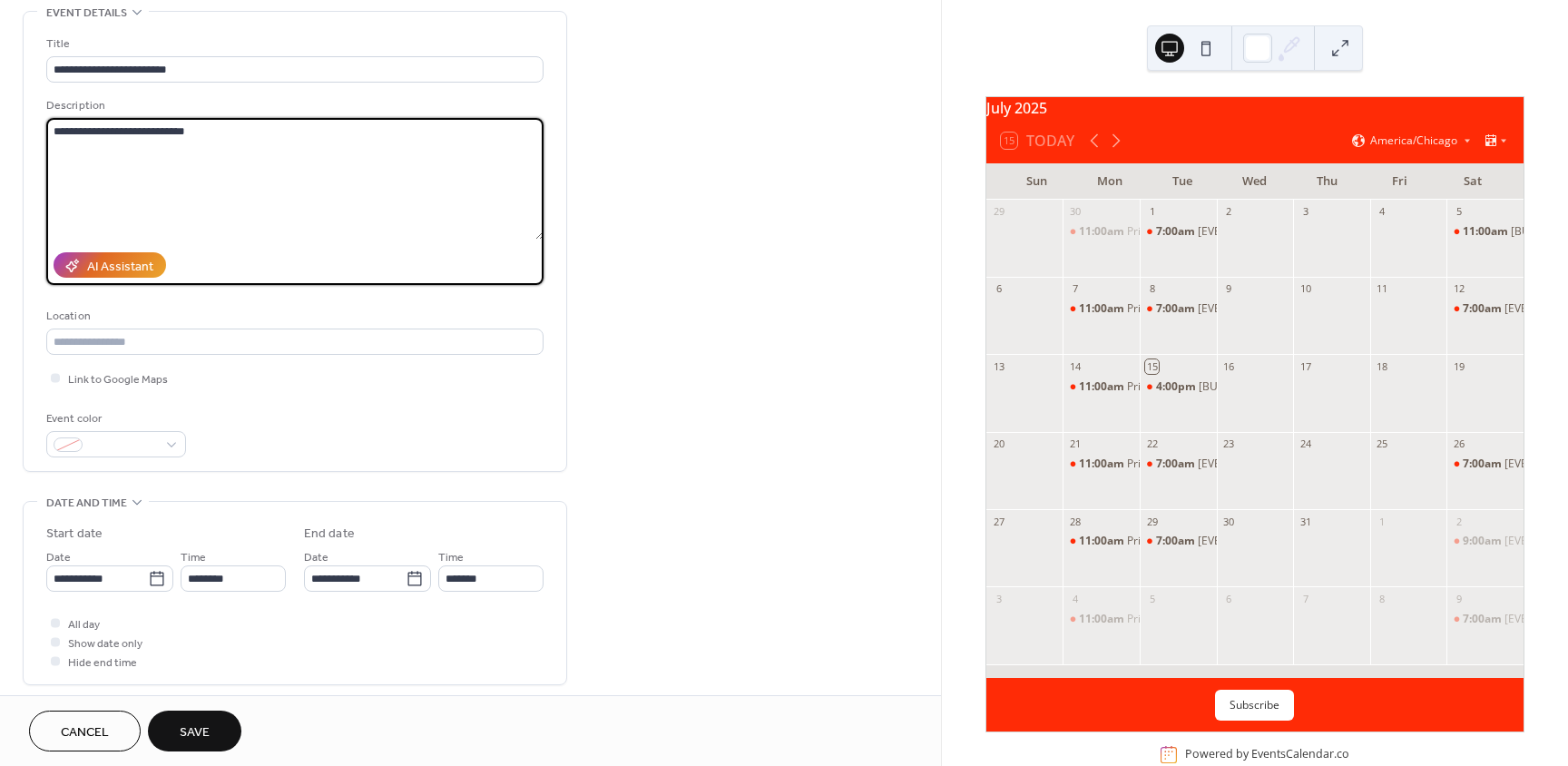 scroll, scrollTop: 91, scrollLeft: 0, axis: vertical 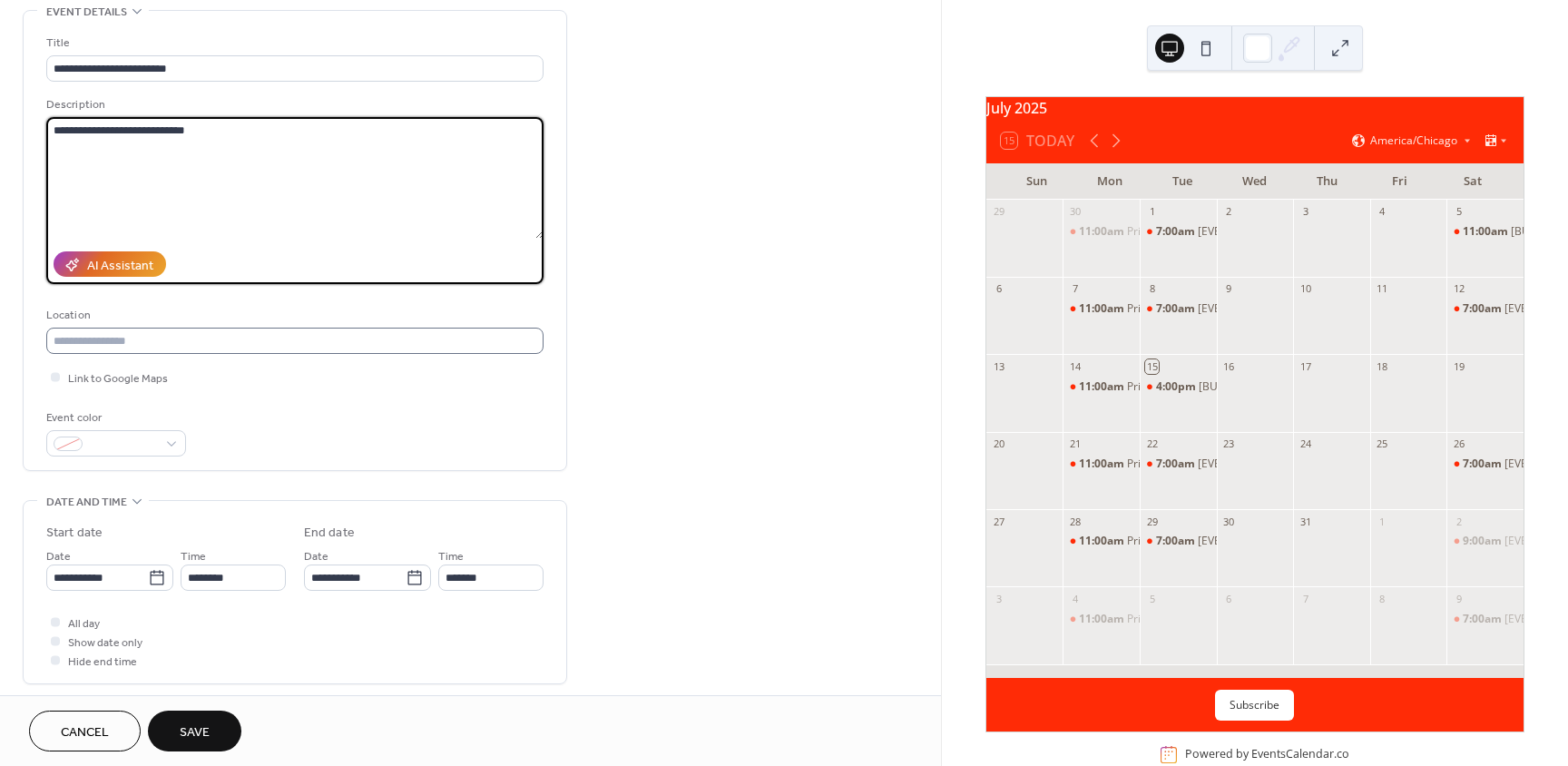 type on "**********" 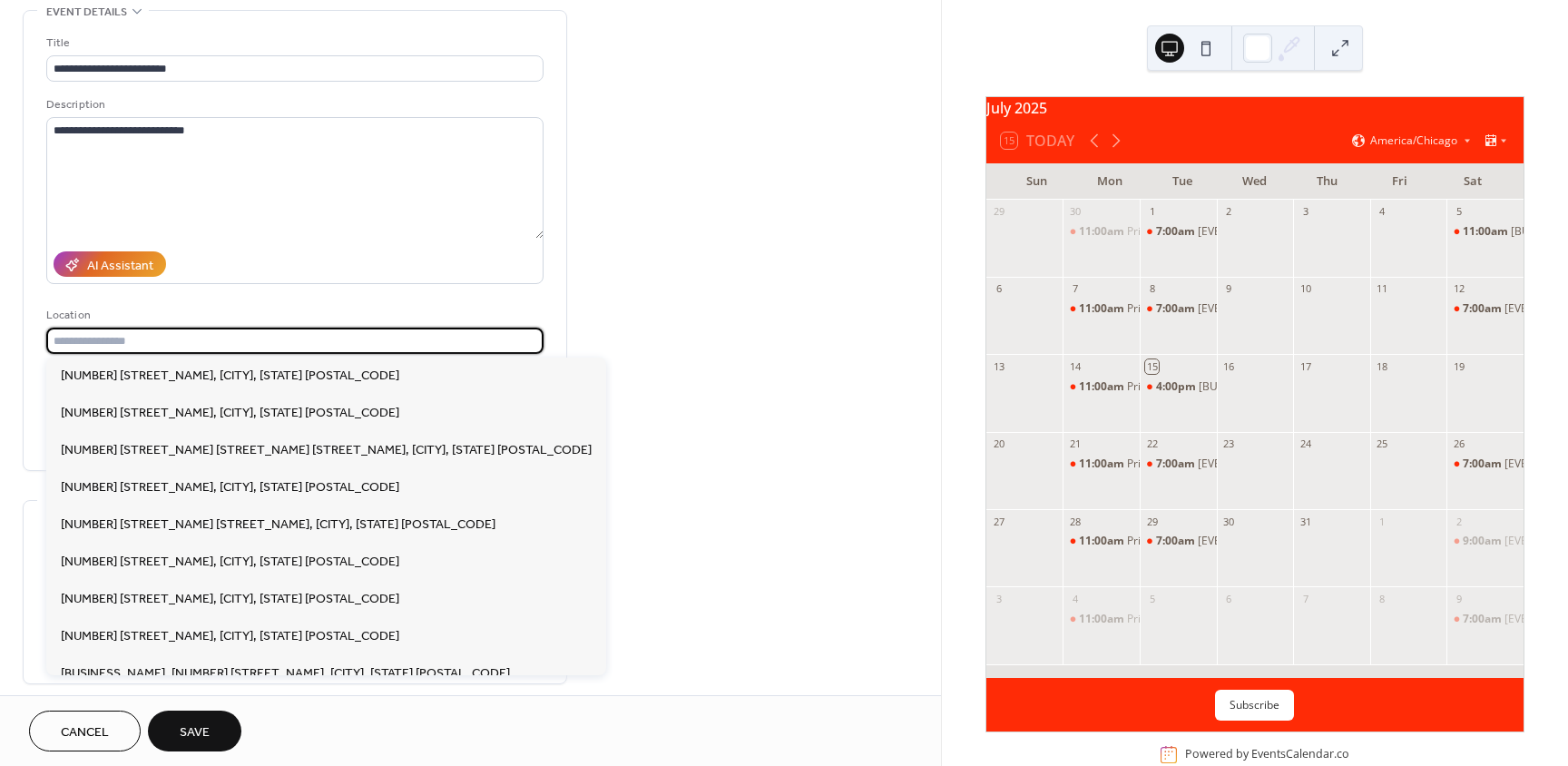click at bounding box center [295, 340] 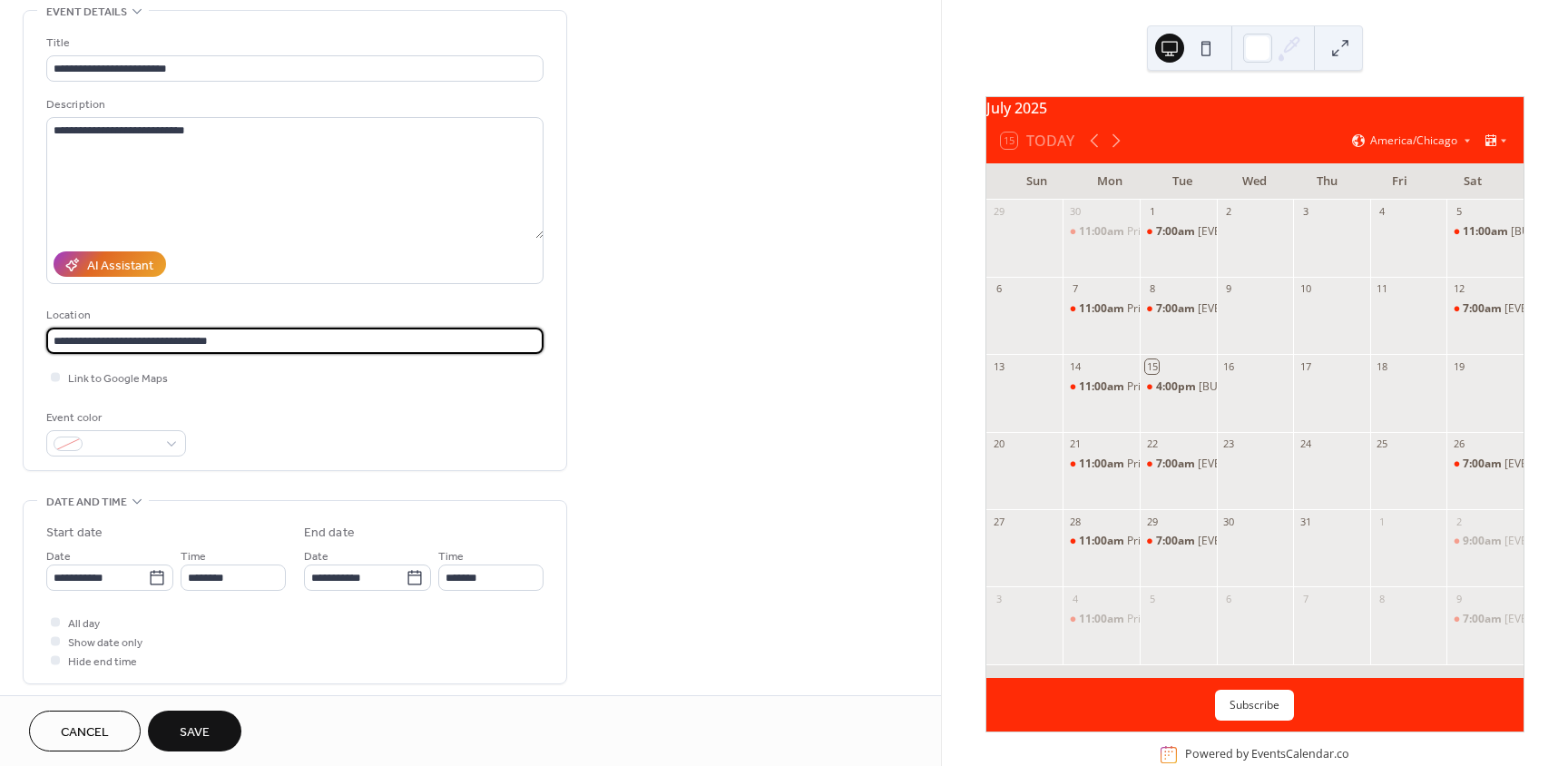 type on "**********" 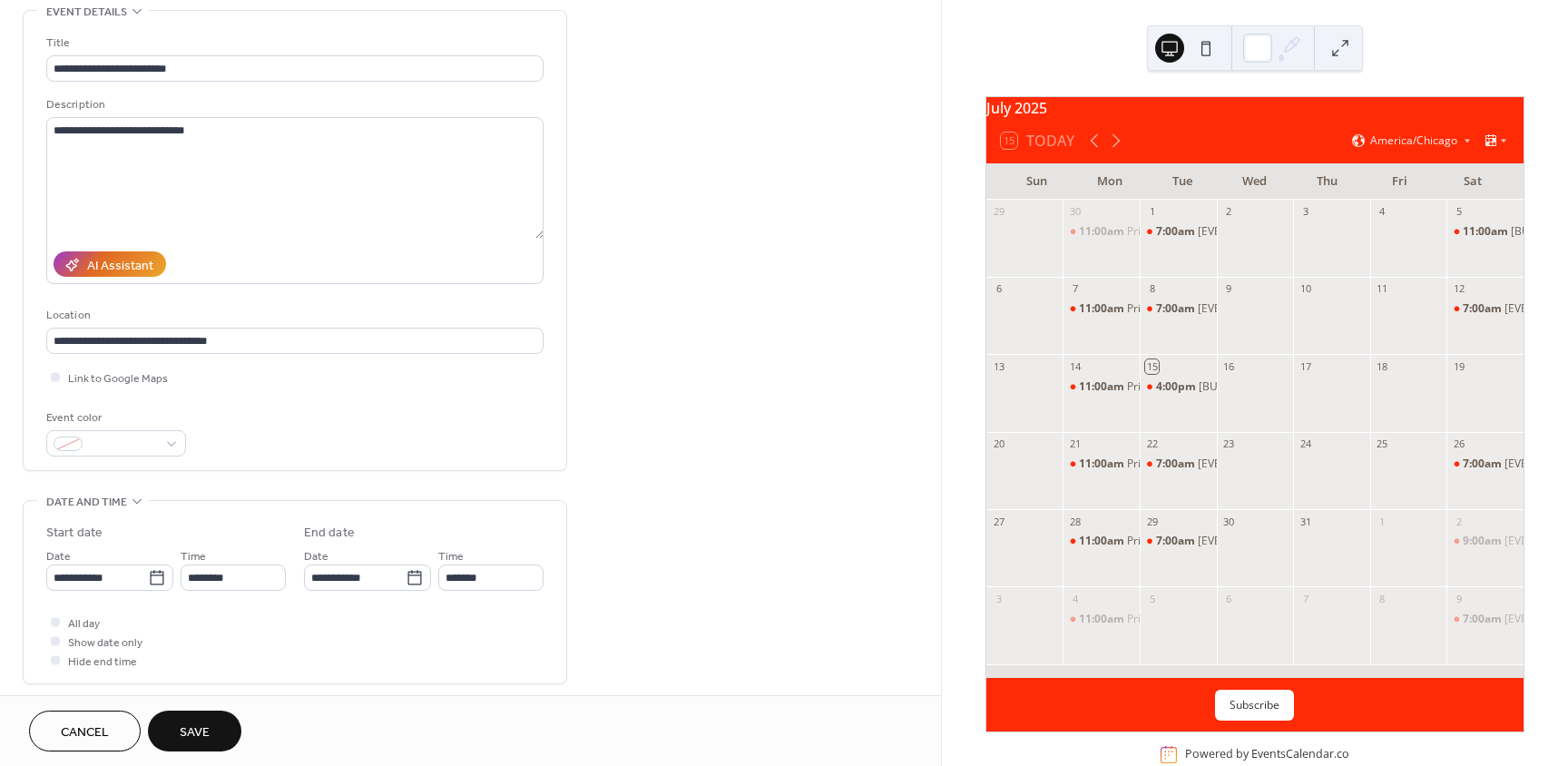 click on "**********" at bounding box center [295, 245] 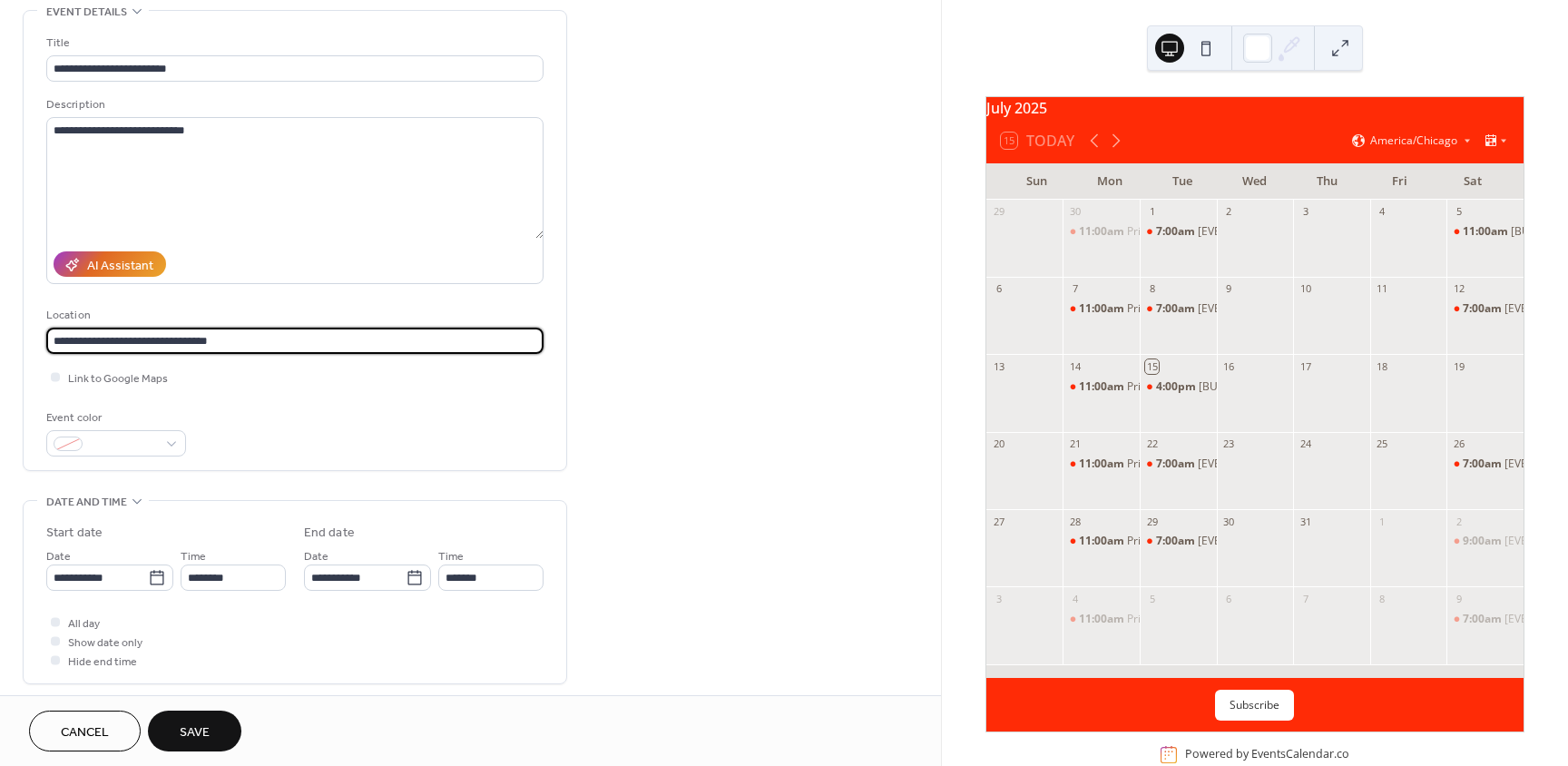 drag, startPoint x: 228, startPoint y: 351, endPoint x: 235, endPoint y: 344, distance: 9.899495 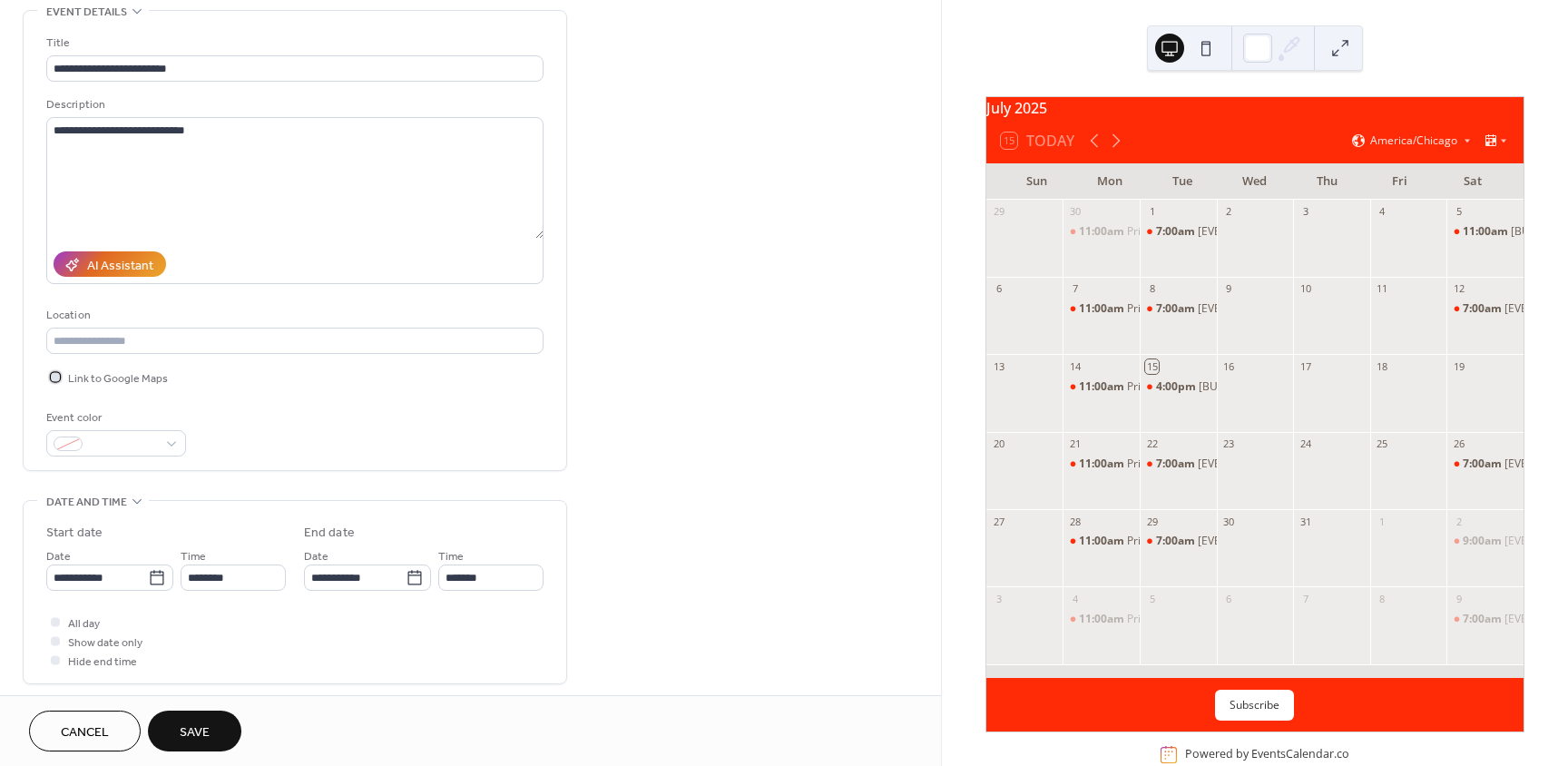click on "Link to Google Maps" at bounding box center (107, 377) 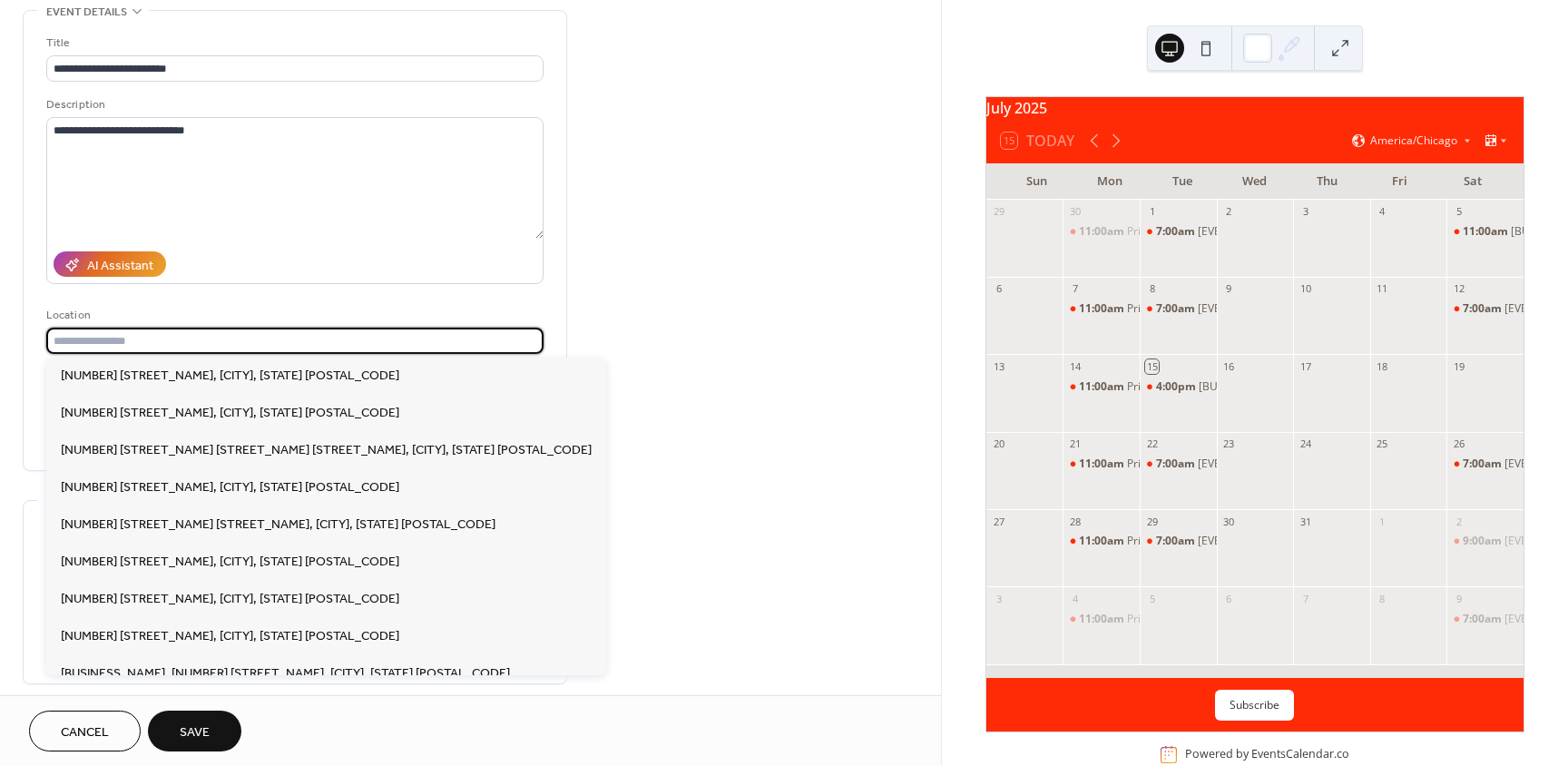 click at bounding box center [295, 340] 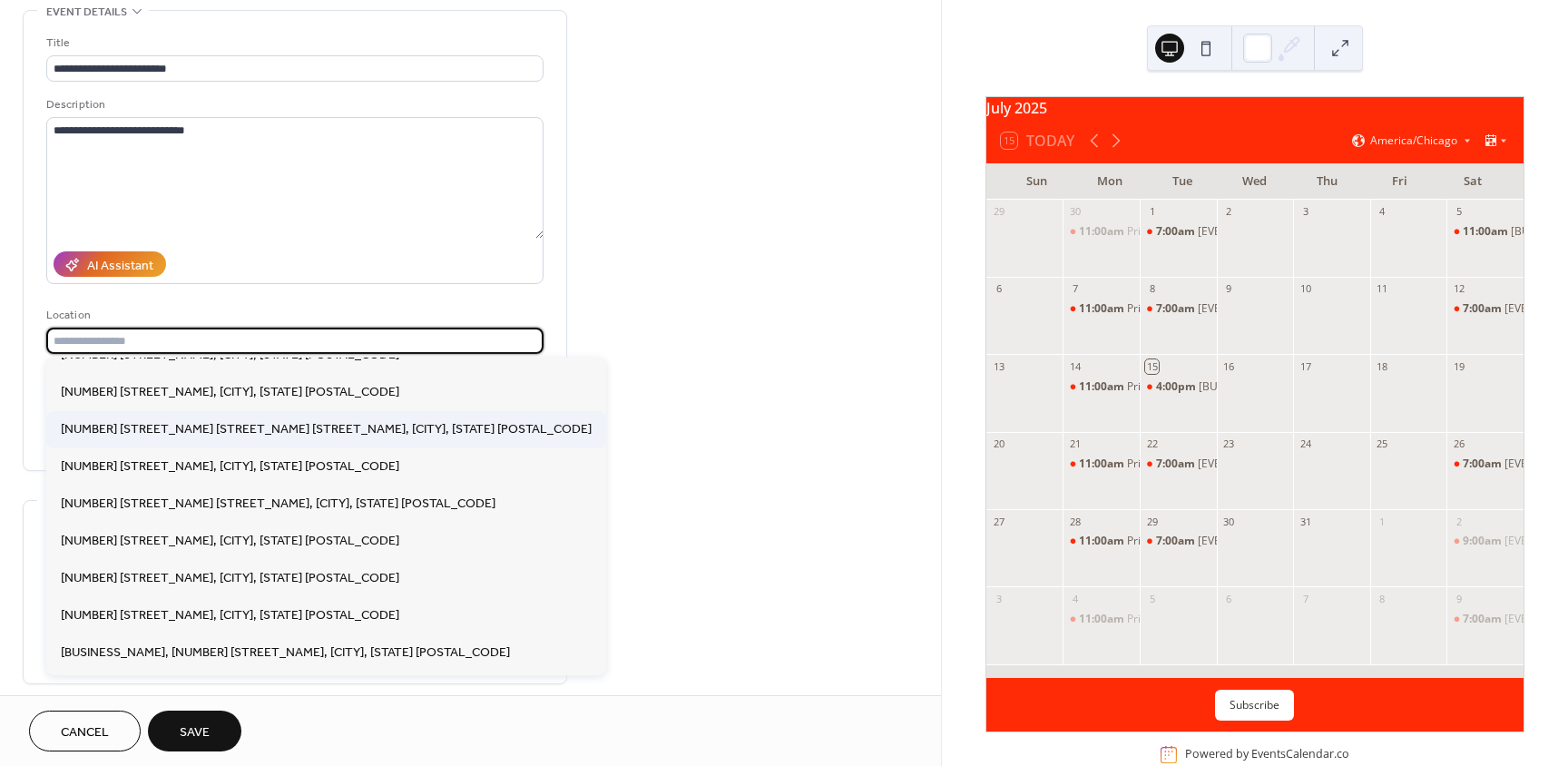 scroll, scrollTop: 0, scrollLeft: 0, axis: both 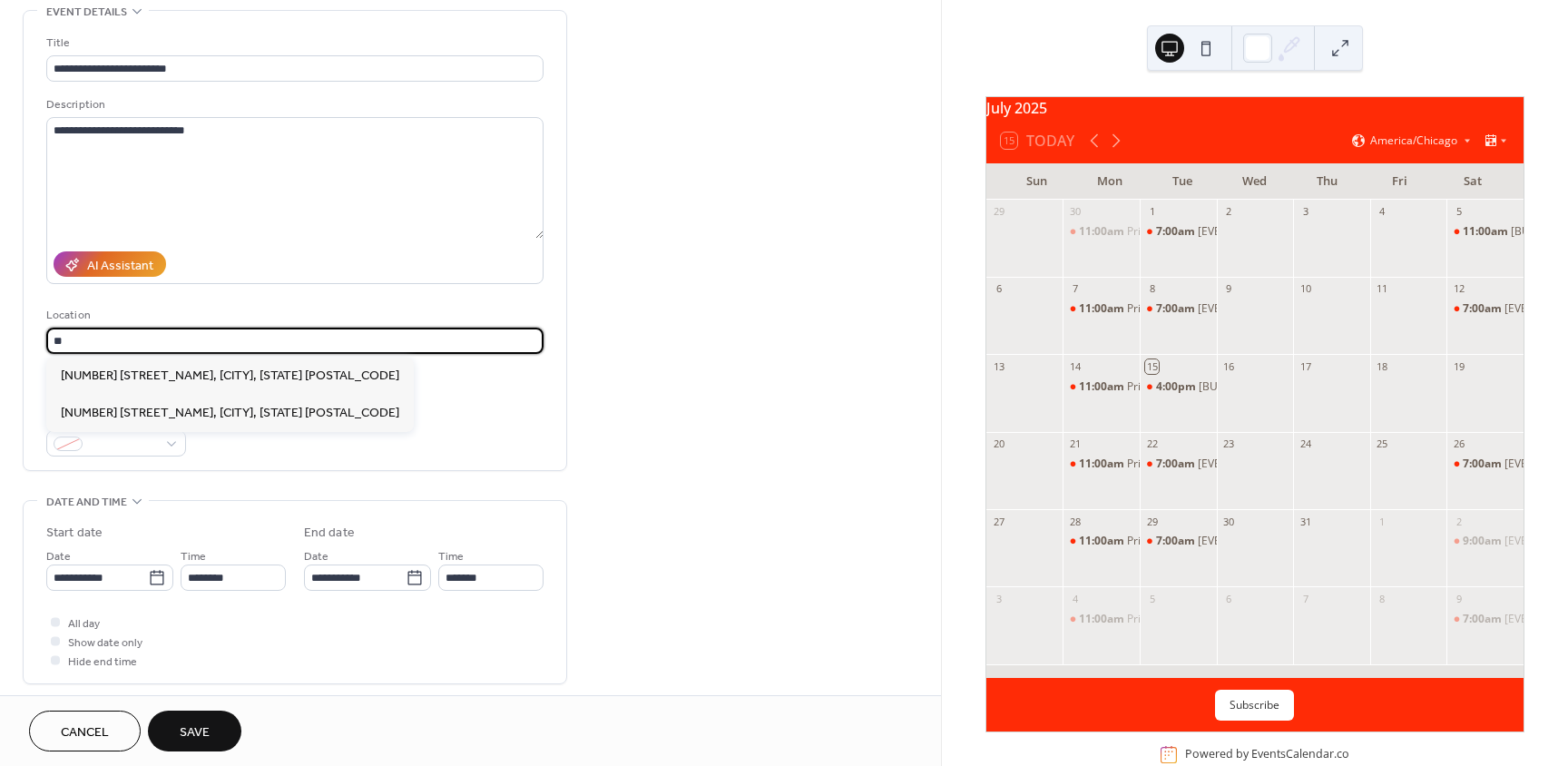 type on "*" 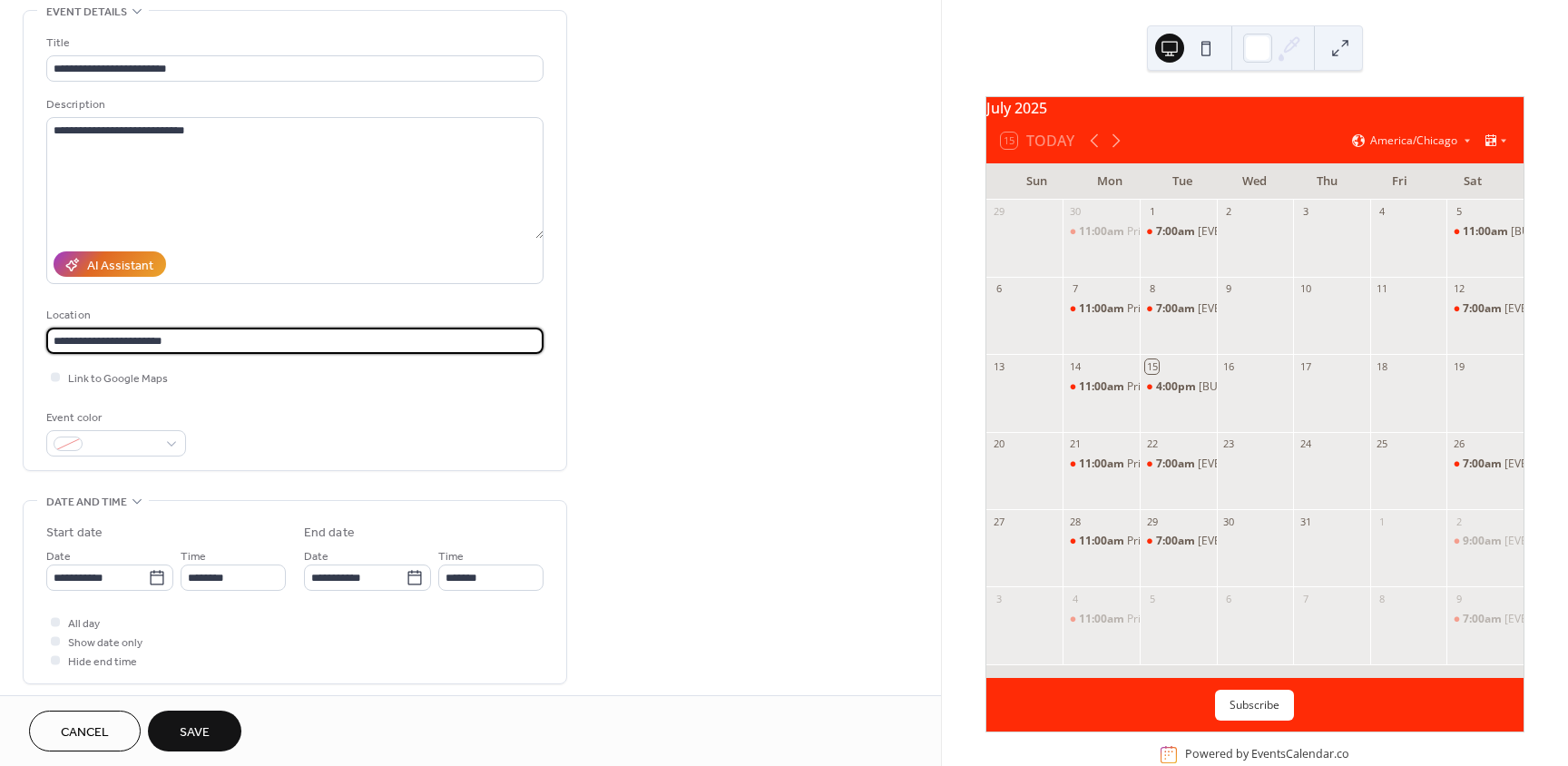 type on "**********" 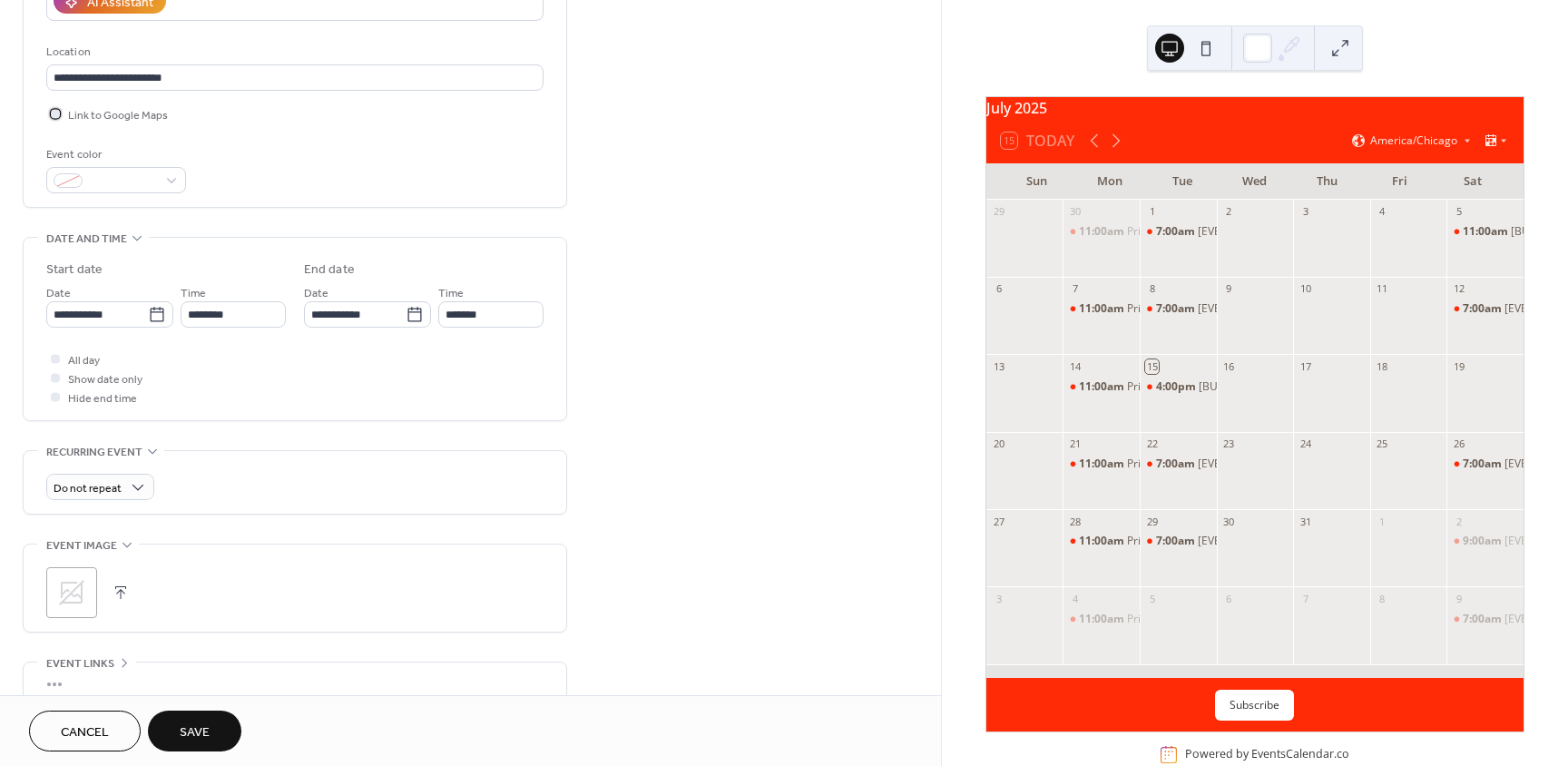 scroll, scrollTop: 329, scrollLeft: 0, axis: vertical 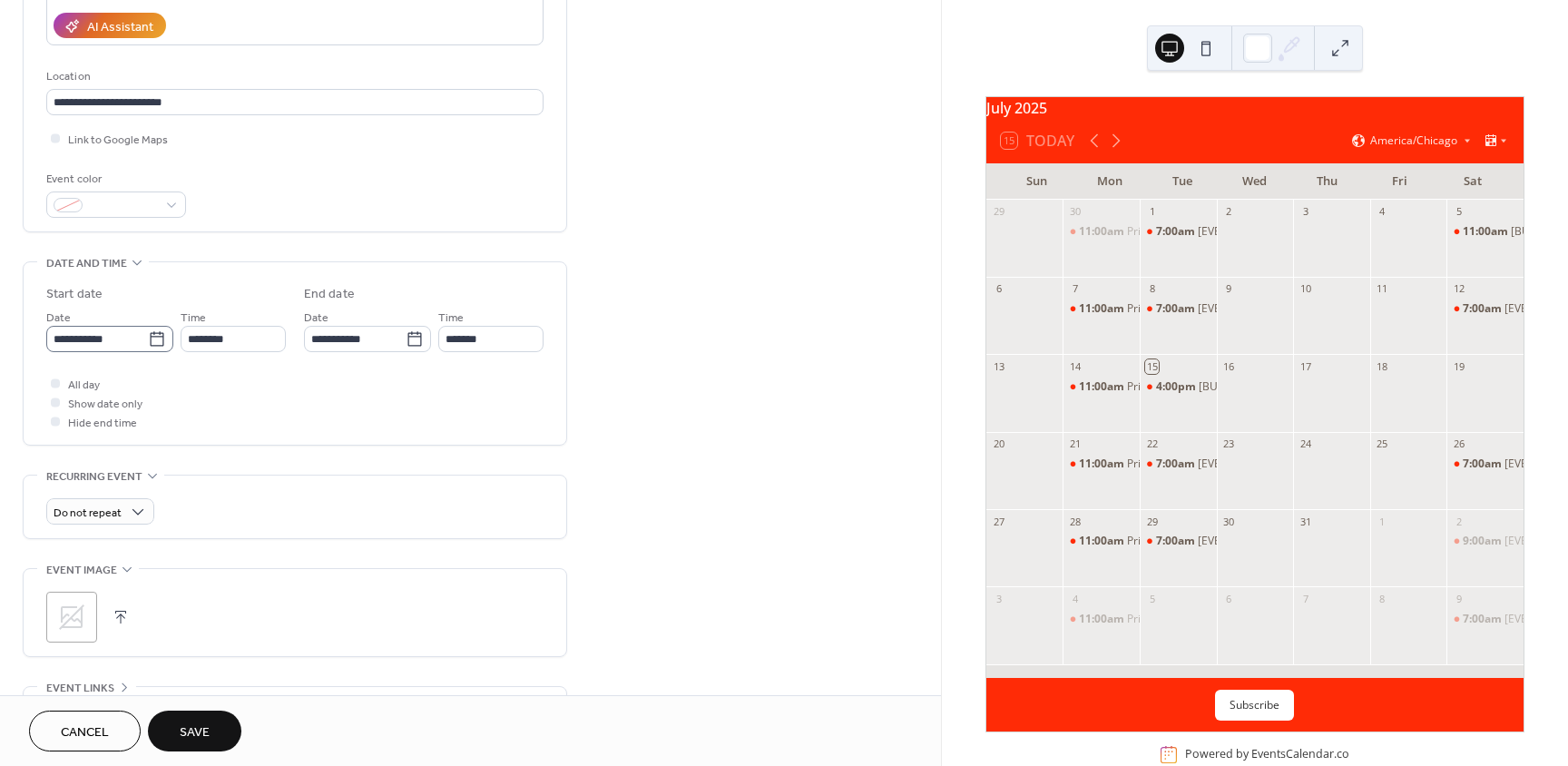 click 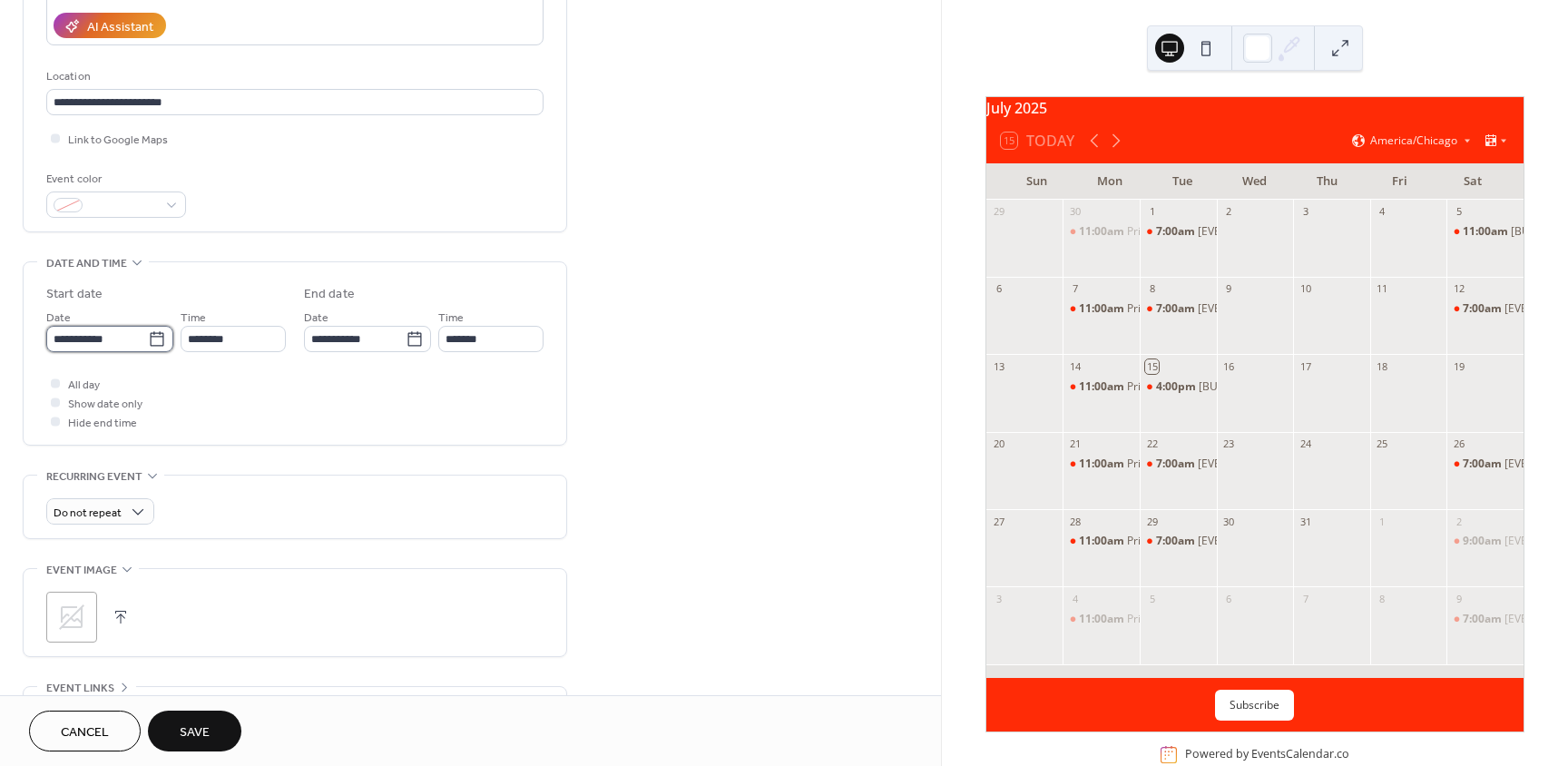 click on "**********" at bounding box center (97, 339) 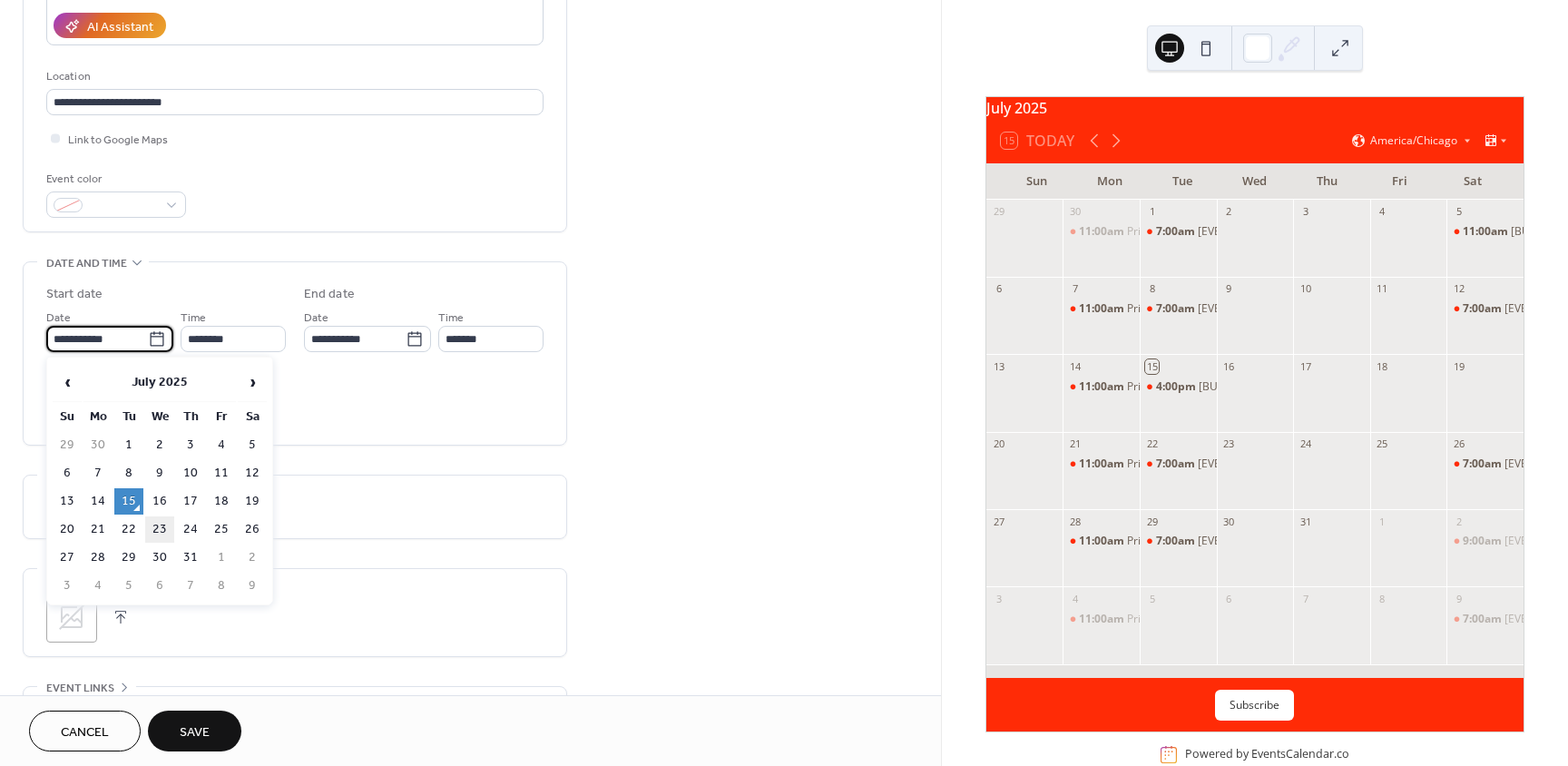 click on "23" at bounding box center [160, 529] 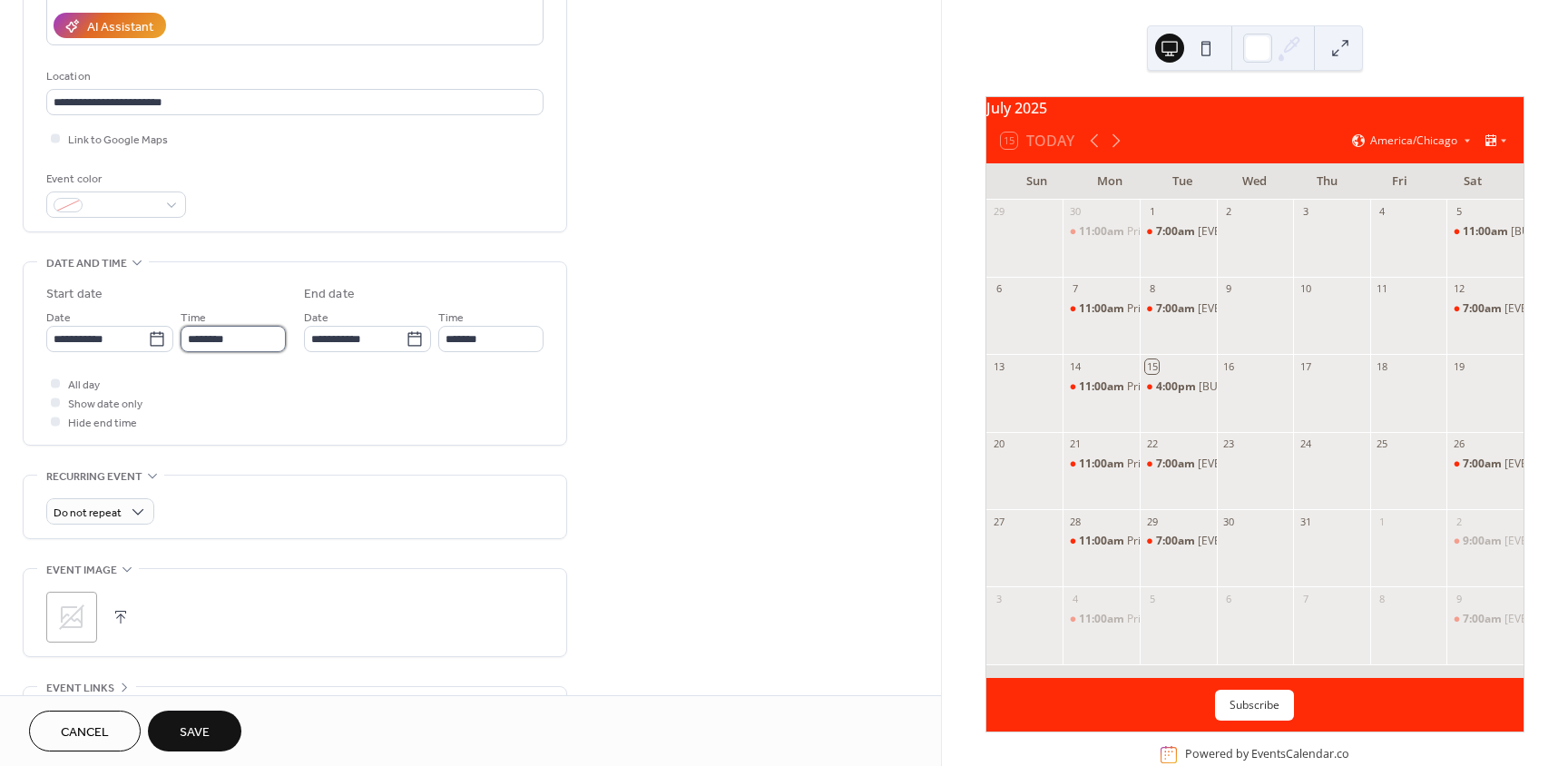 click on "********" at bounding box center (233, 339) 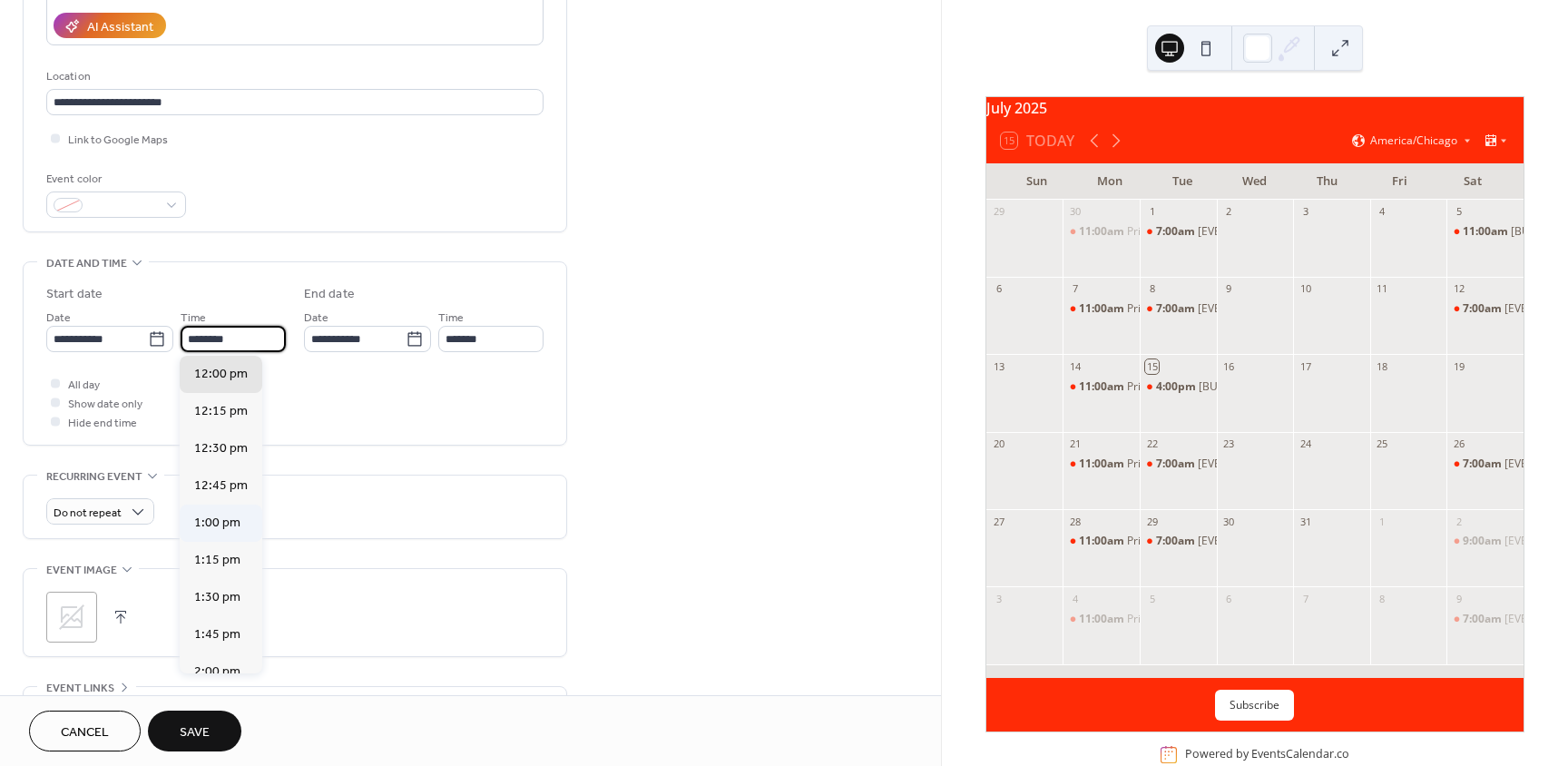 scroll, scrollTop: 1877, scrollLeft: 0, axis: vertical 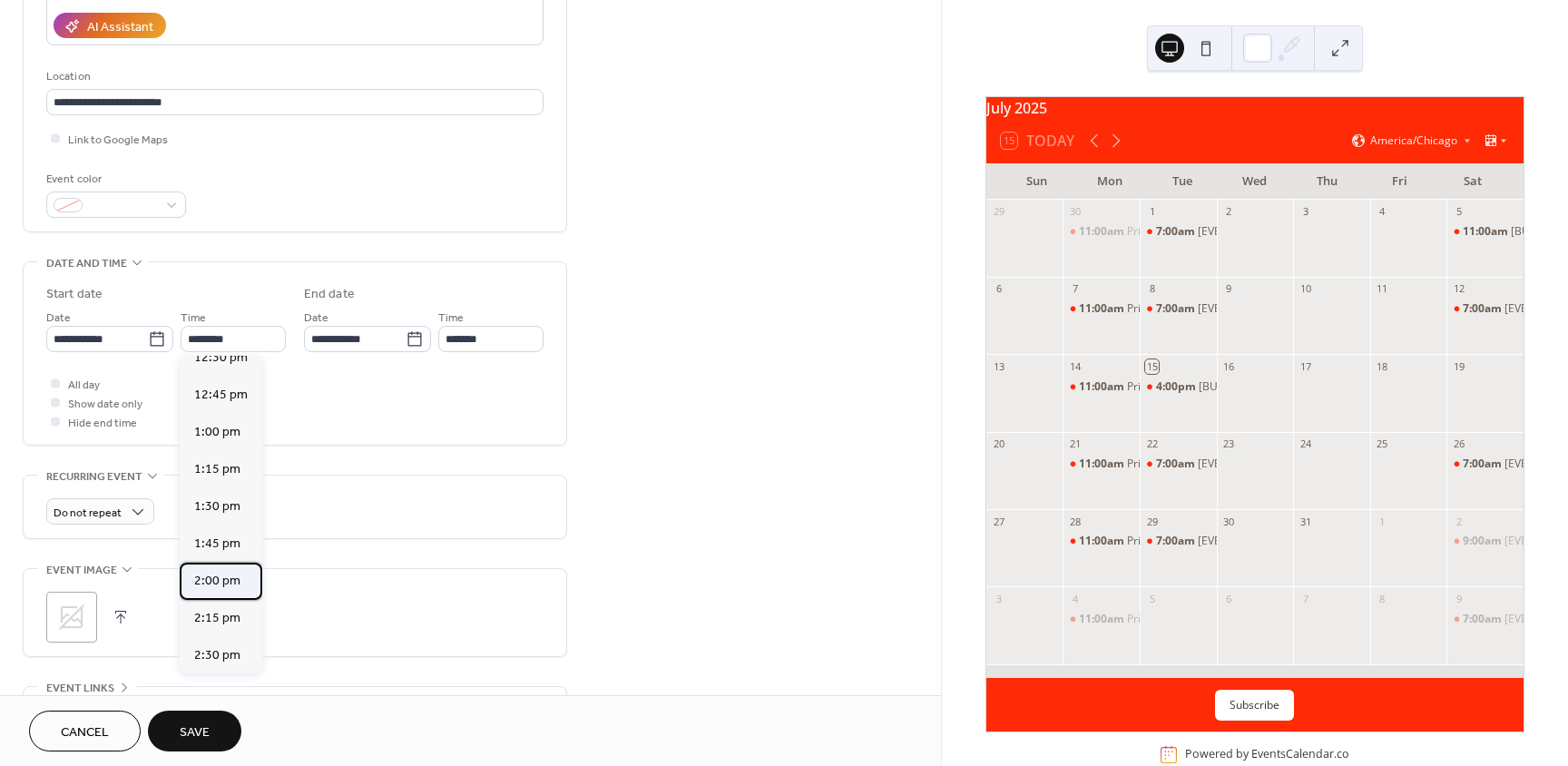click on "2:00 pm" at bounding box center (217, 581) 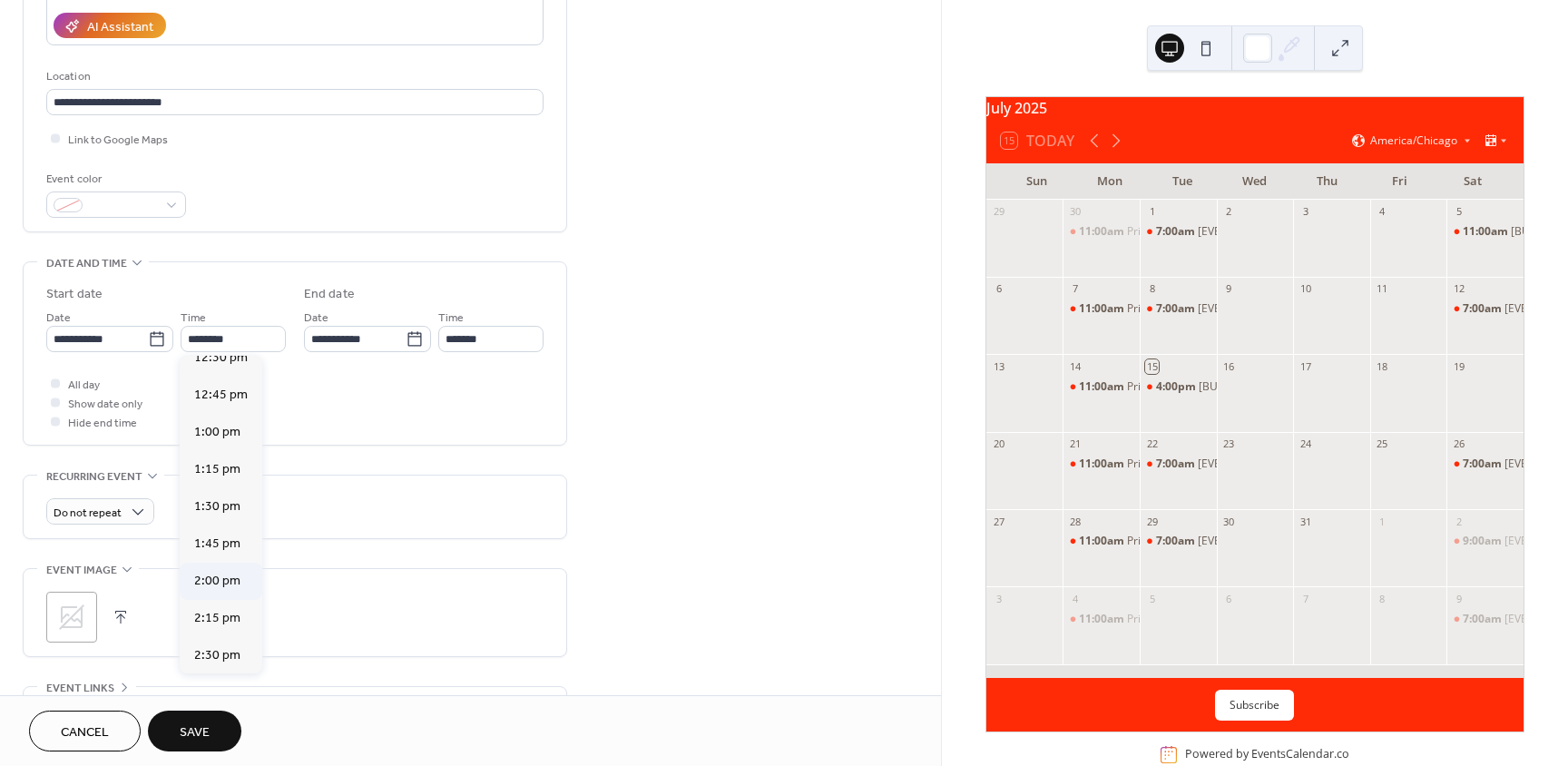 type on "*******" 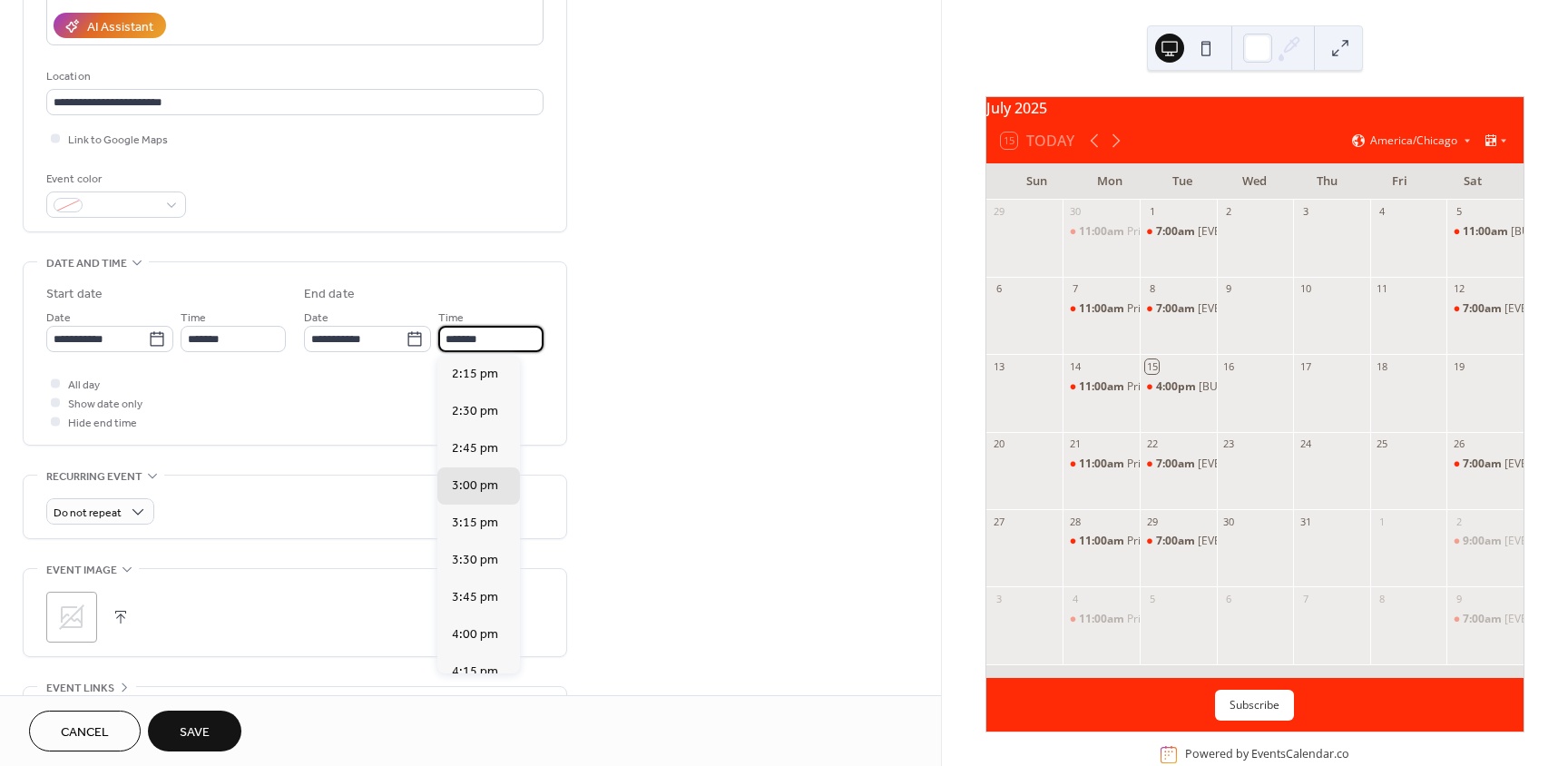 click on "*******" at bounding box center (491, 339) 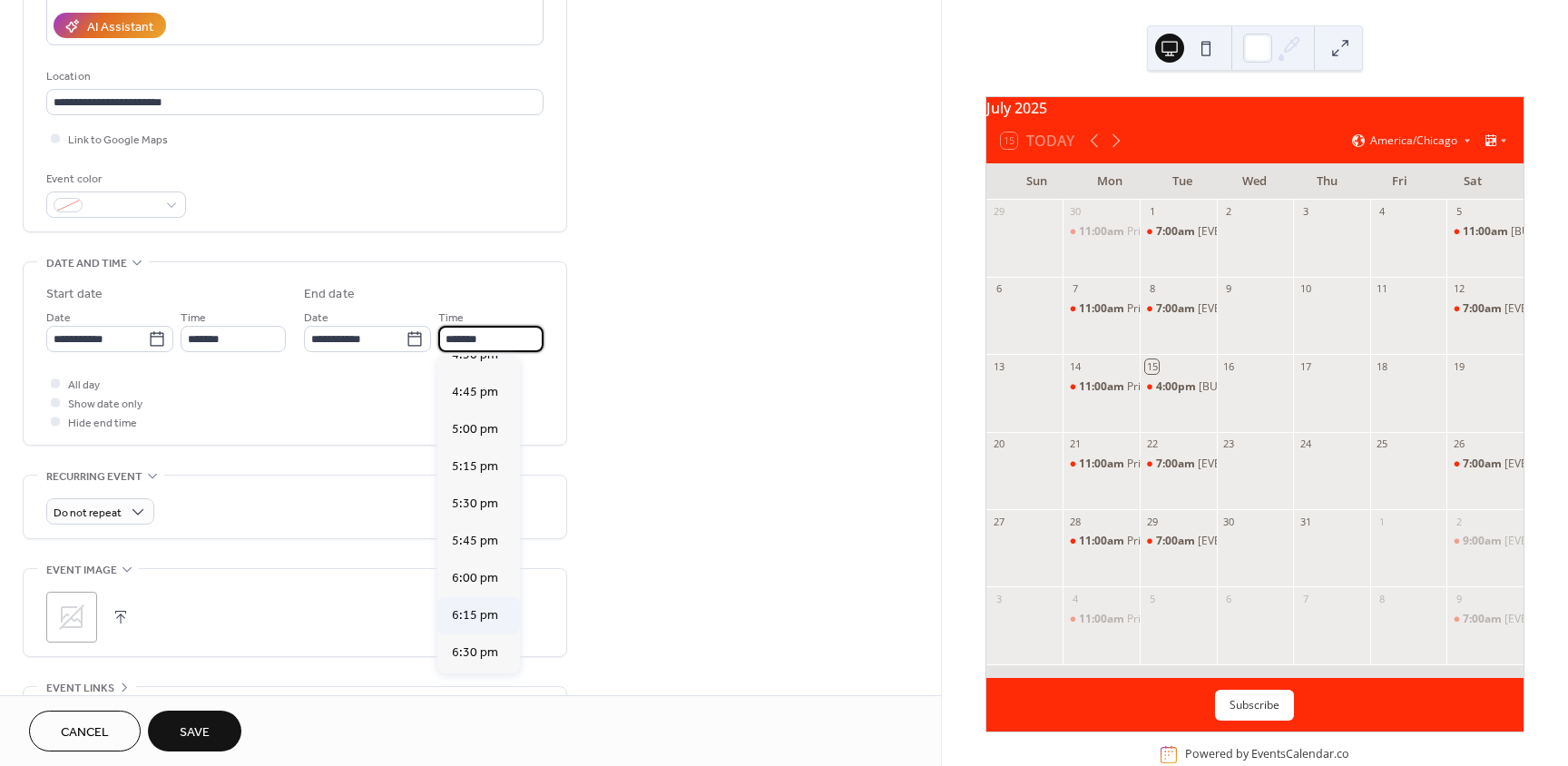 scroll, scrollTop: 363, scrollLeft: 0, axis: vertical 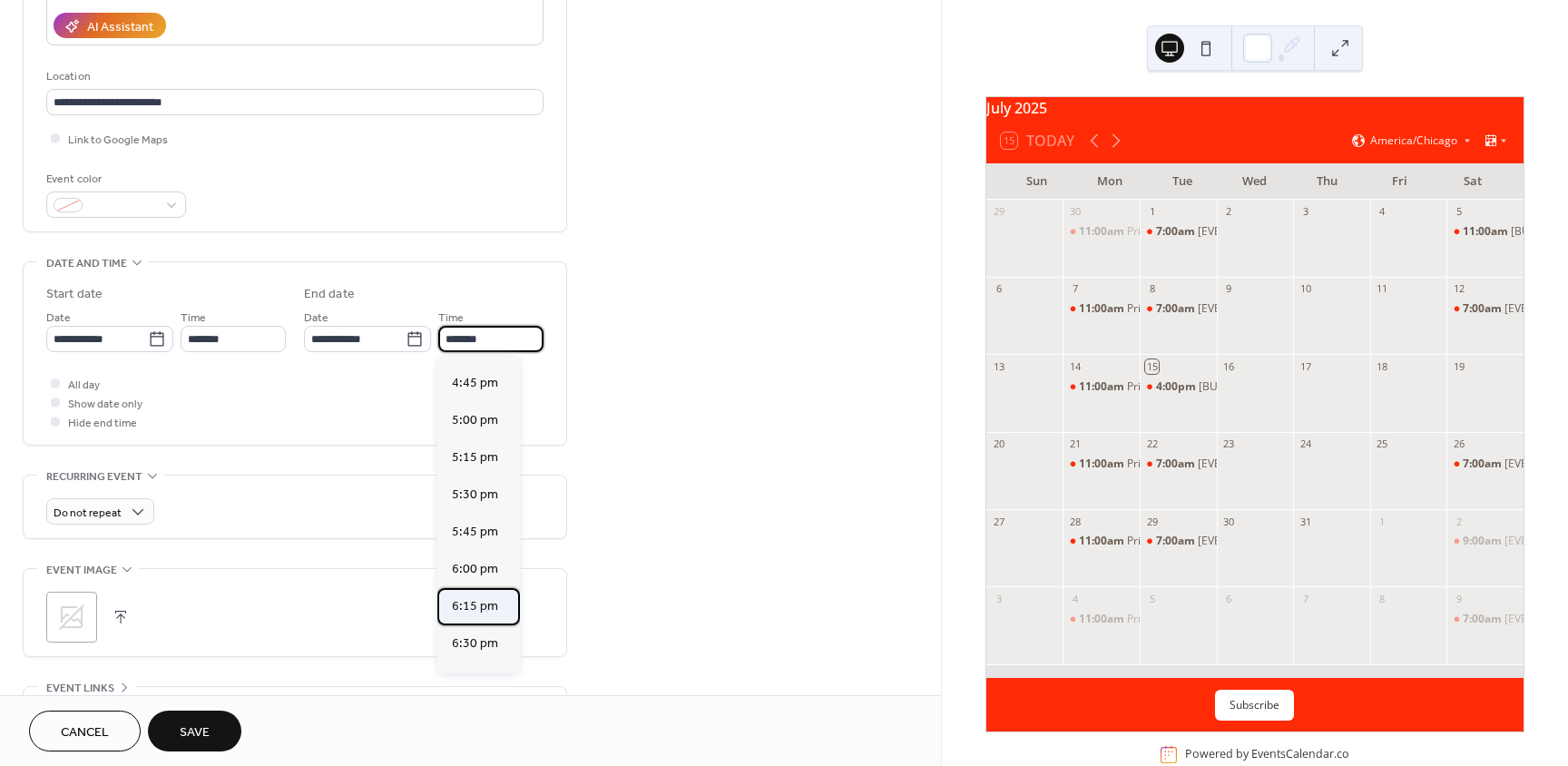 click on "6:15 pm" at bounding box center [475, 606] 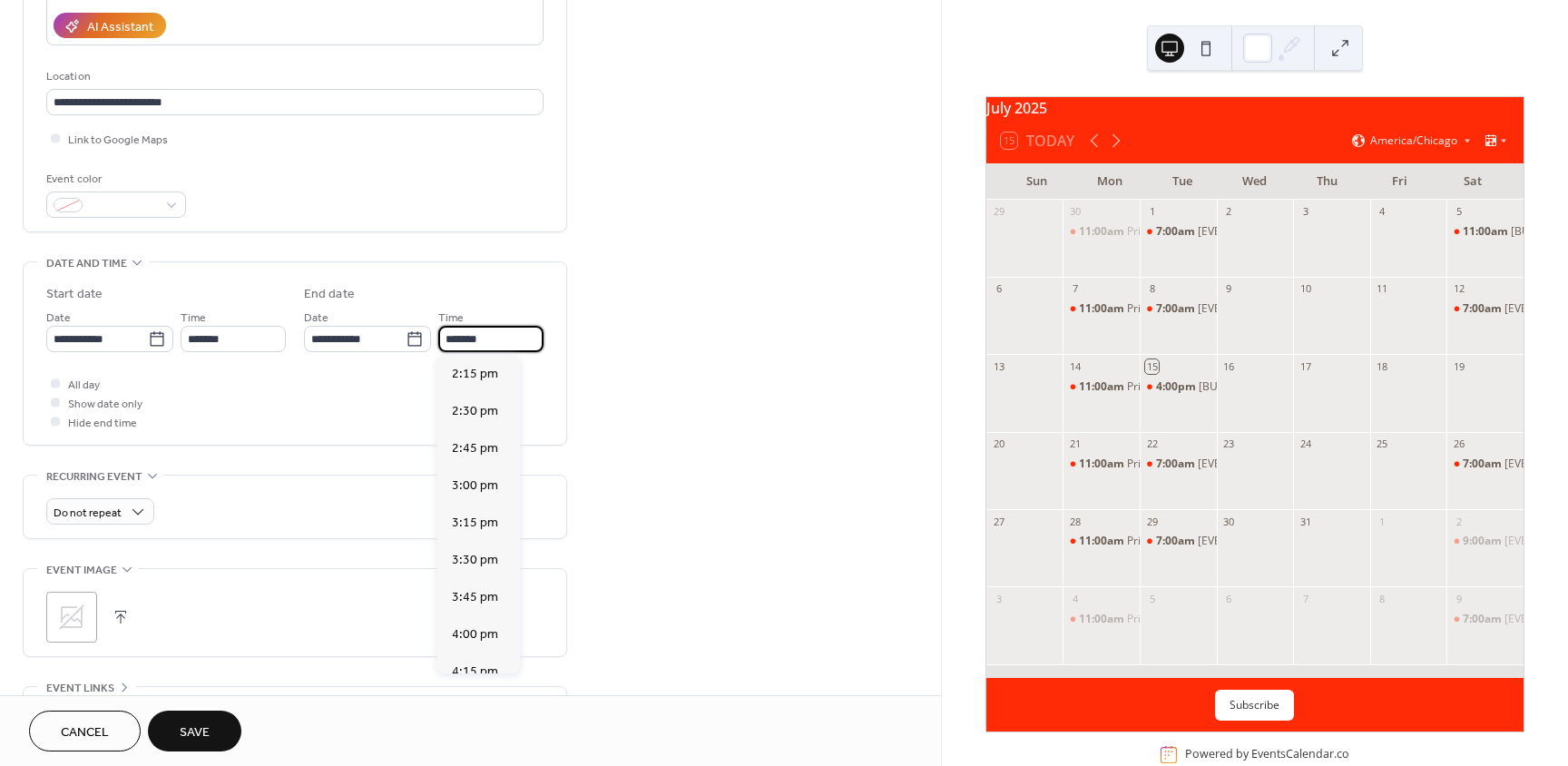 click on "*******" at bounding box center [491, 339] 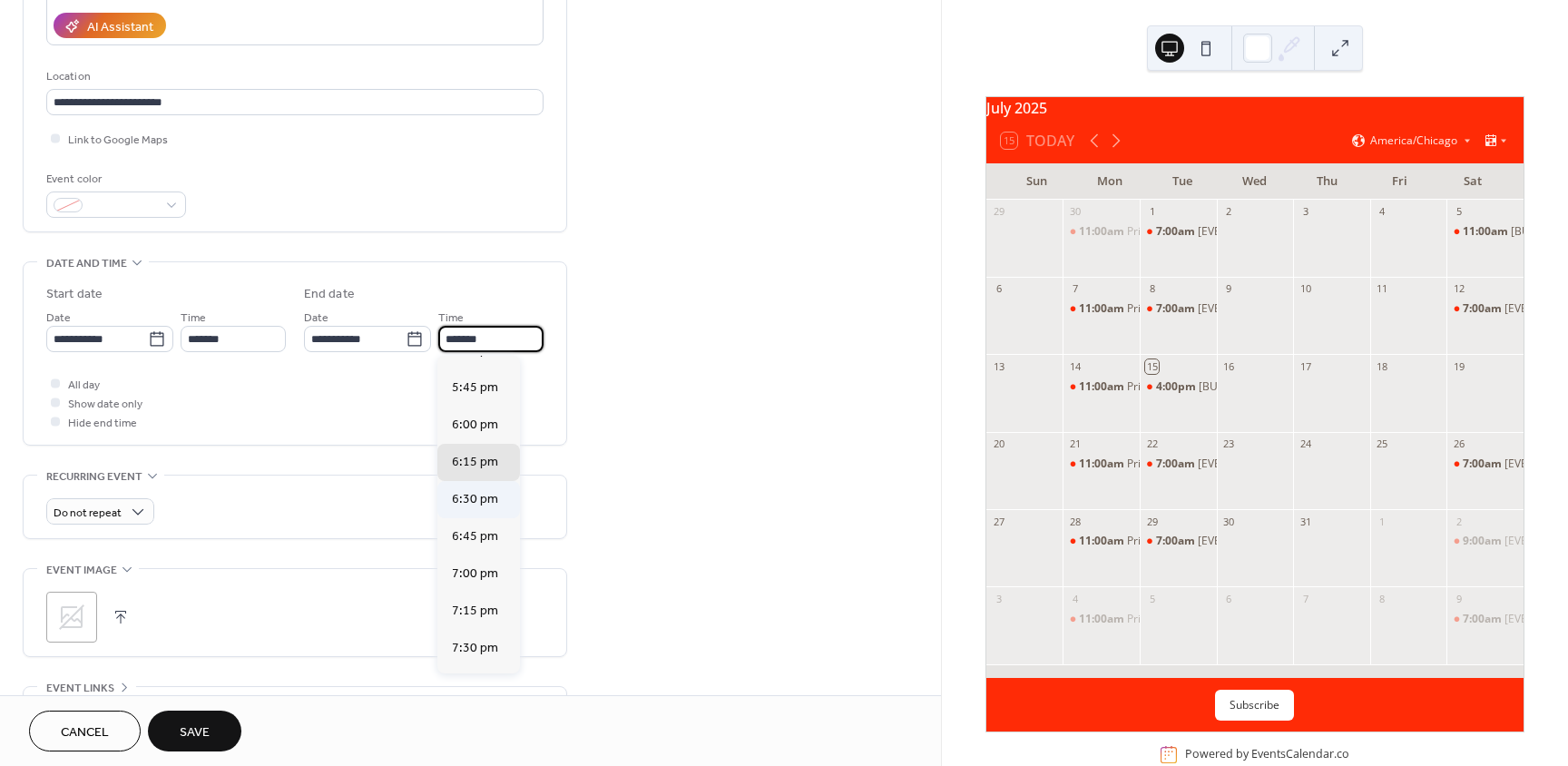 scroll, scrollTop: 505, scrollLeft: 0, axis: vertical 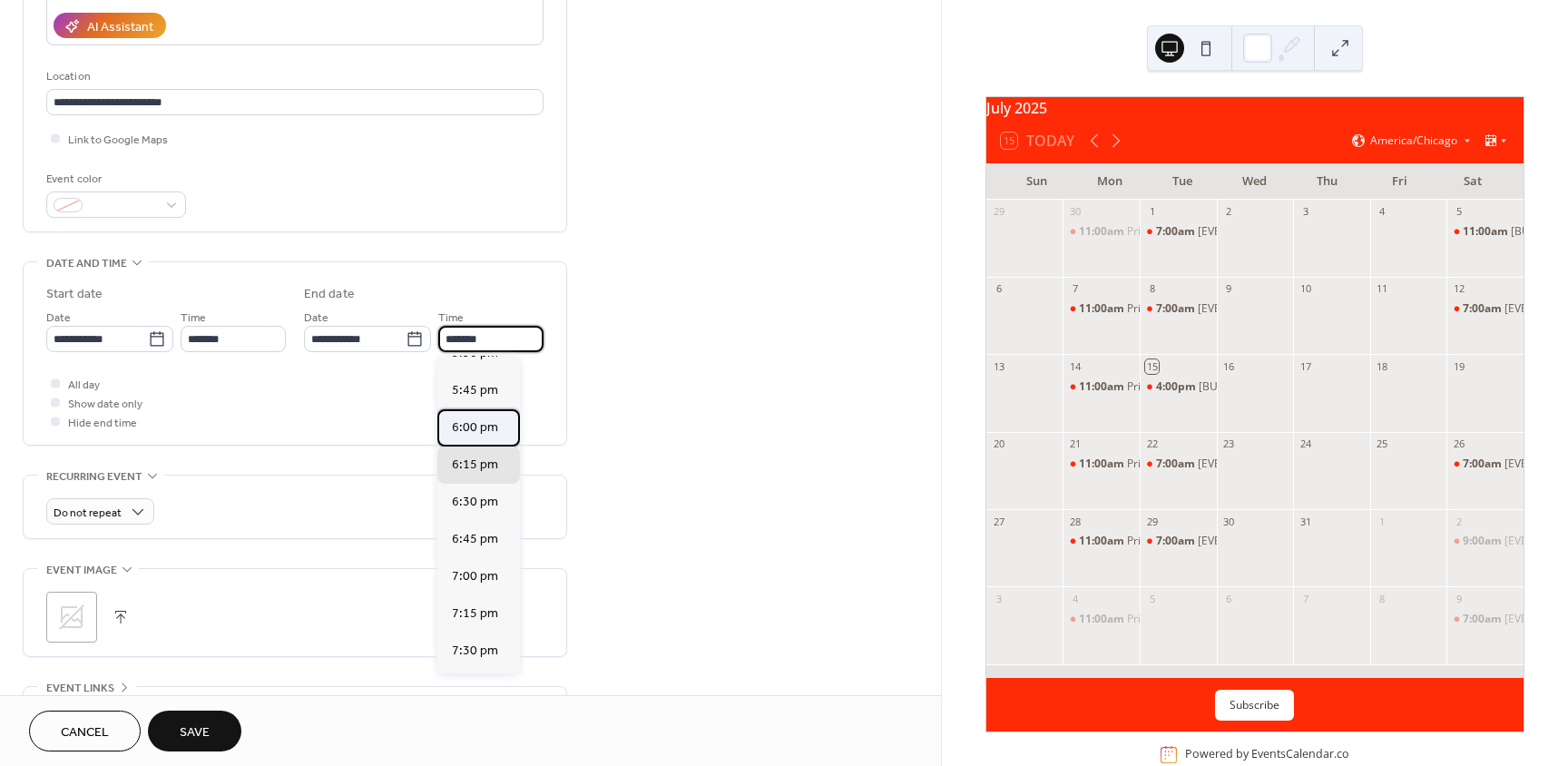 click on "6:00 pm" at bounding box center [475, 427] 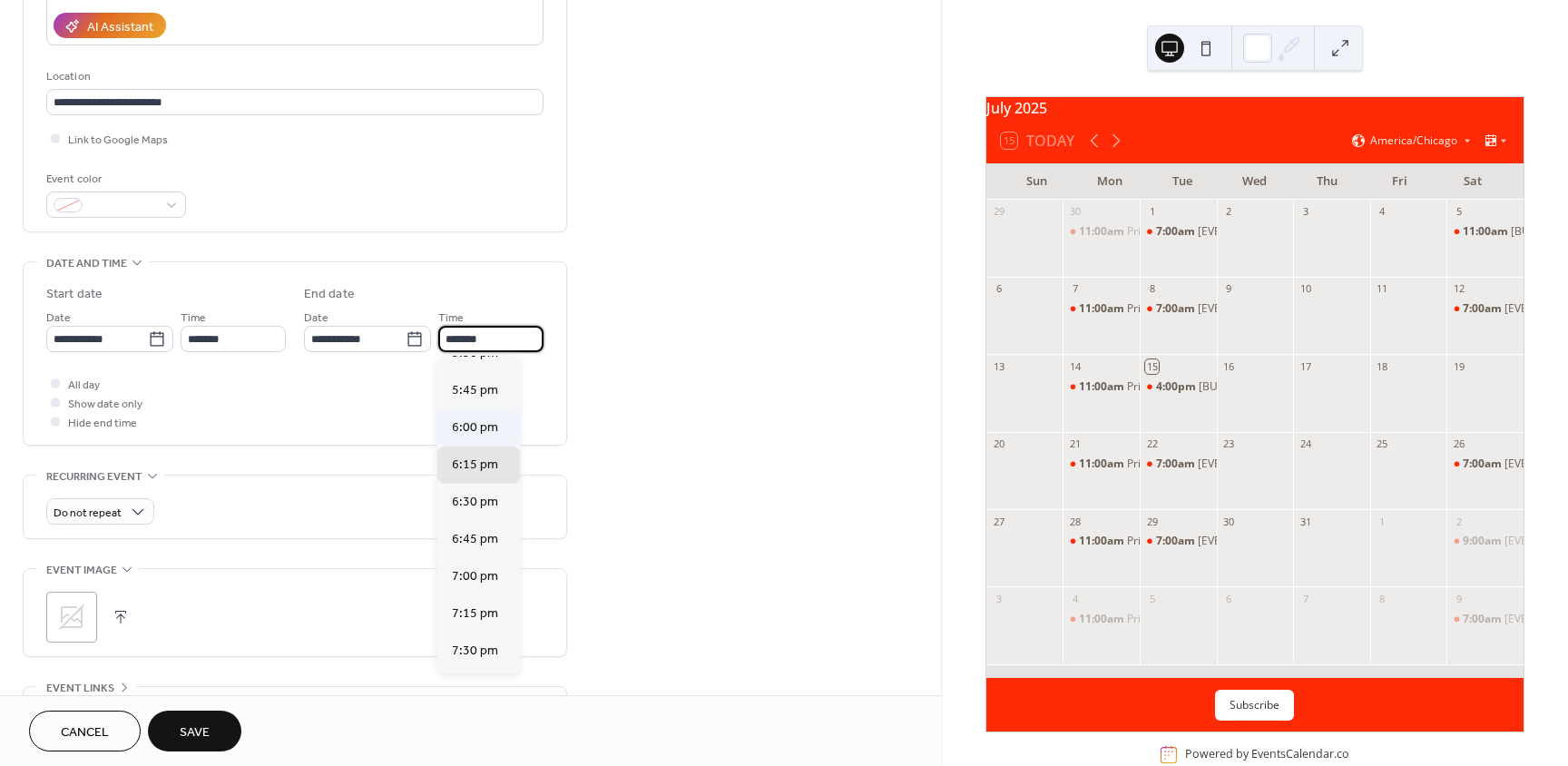 type on "*******" 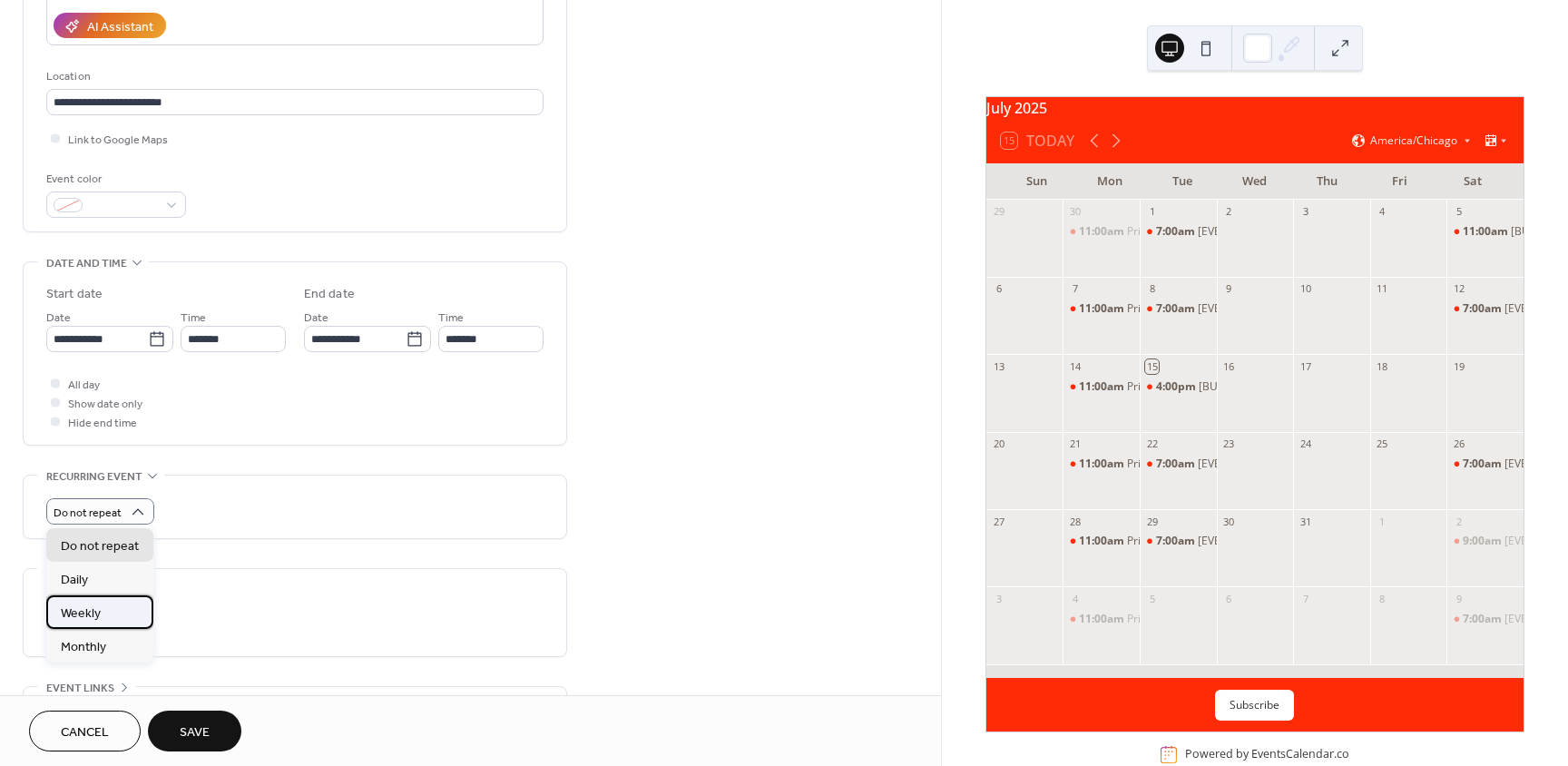 click on "Weekly" at bounding box center (81, 614) 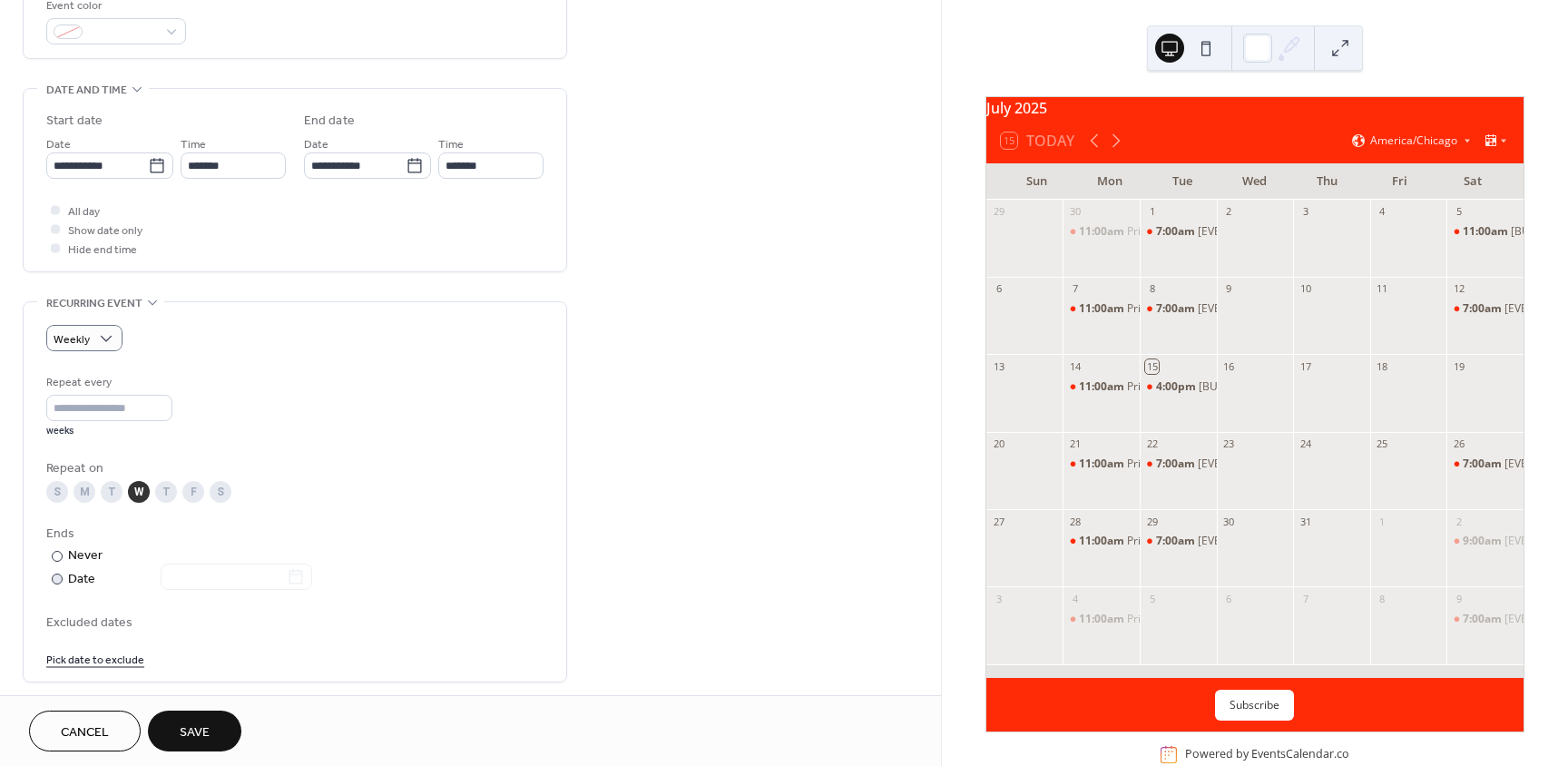 scroll, scrollTop: 511, scrollLeft: 0, axis: vertical 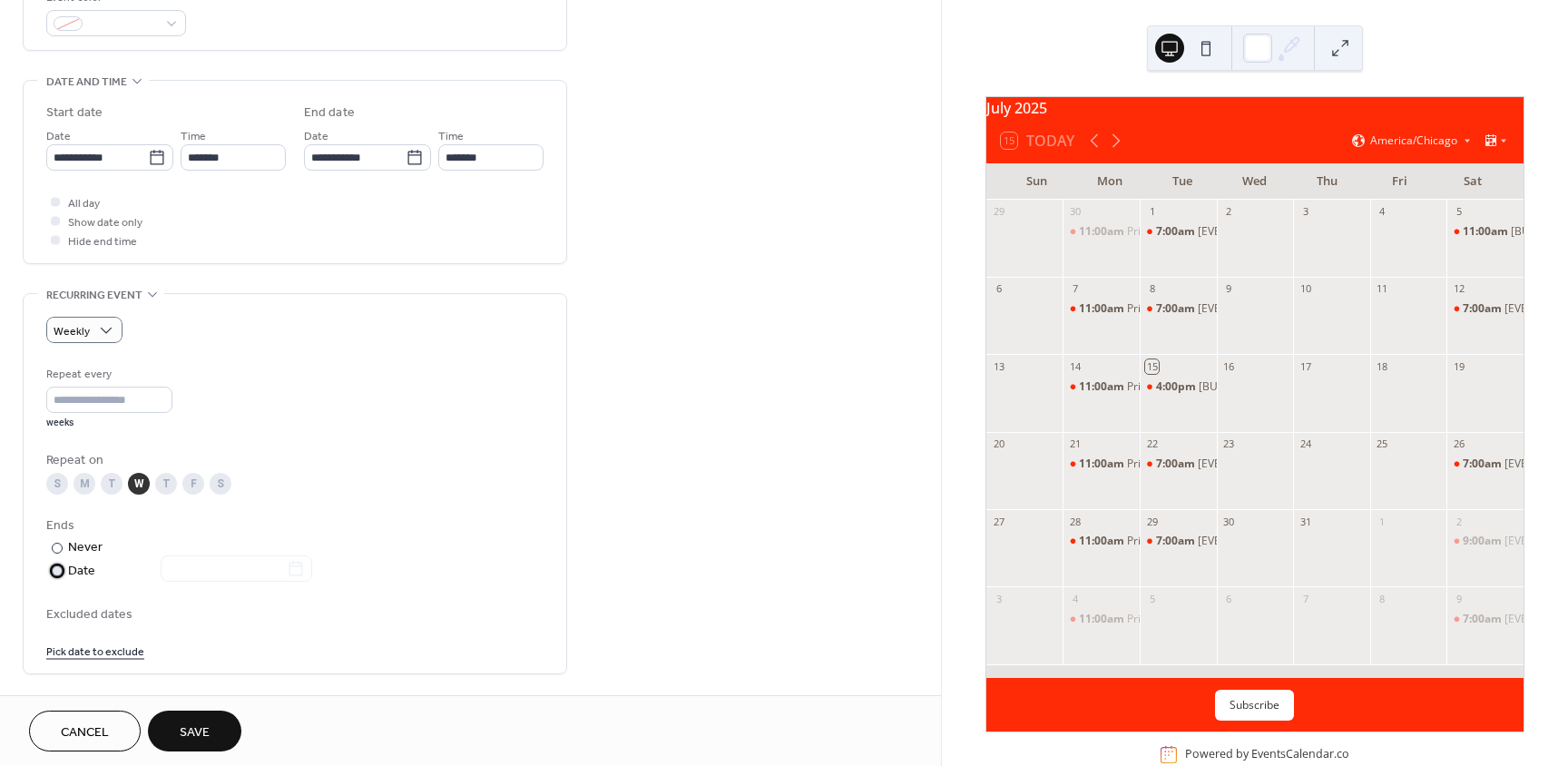 click at bounding box center (57, 571) 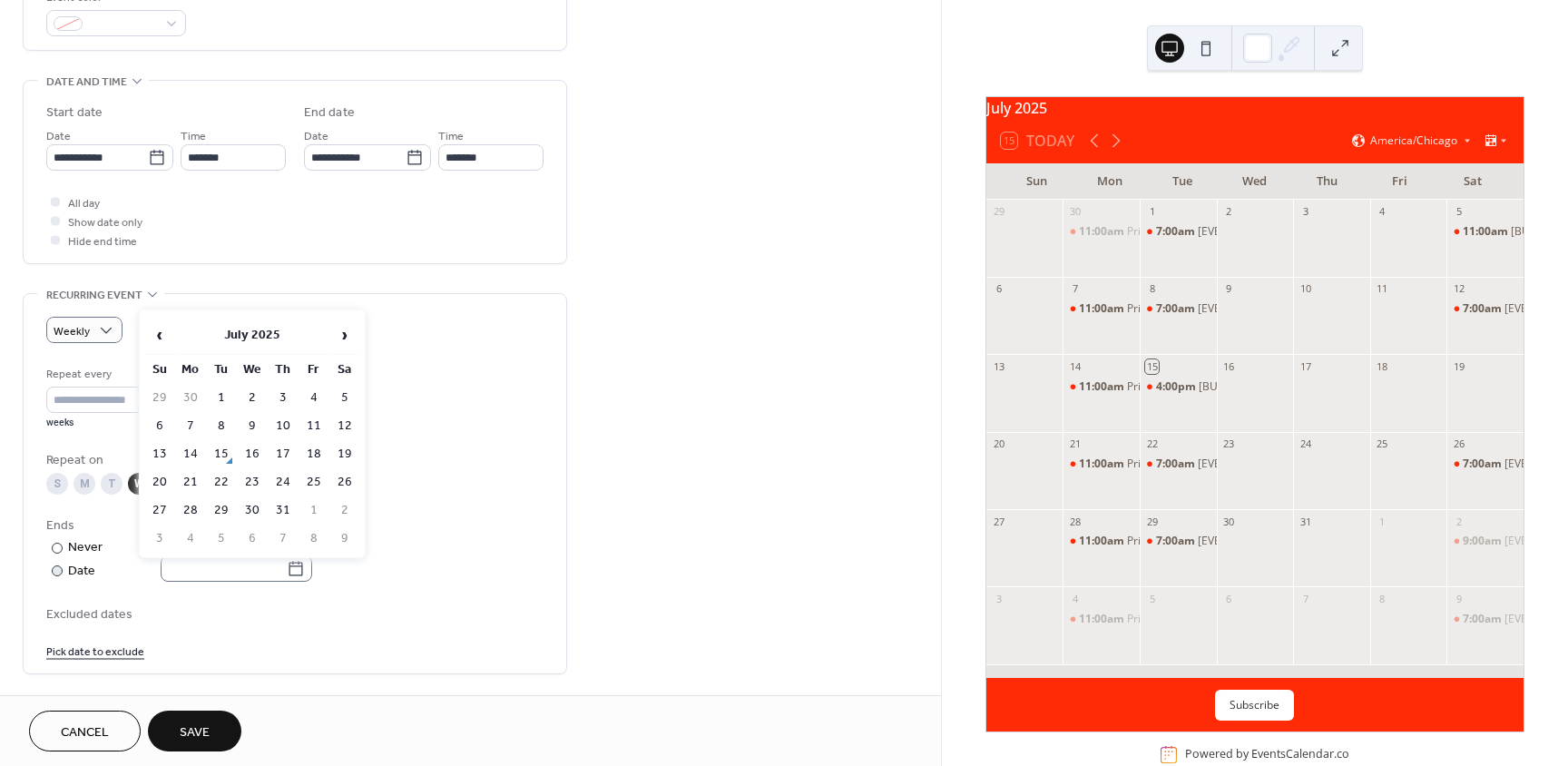 click 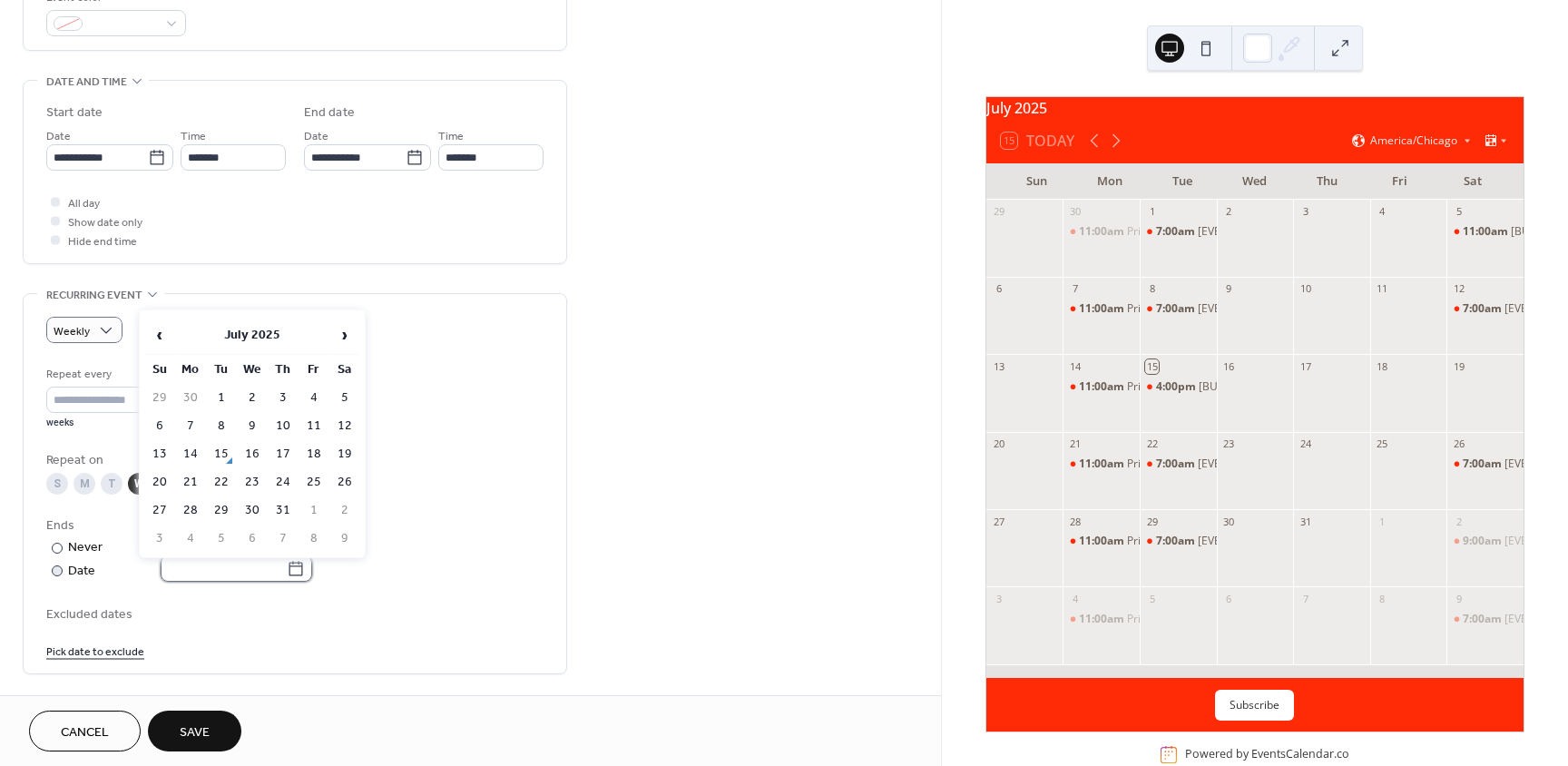 click at bounding box center (223, 568) 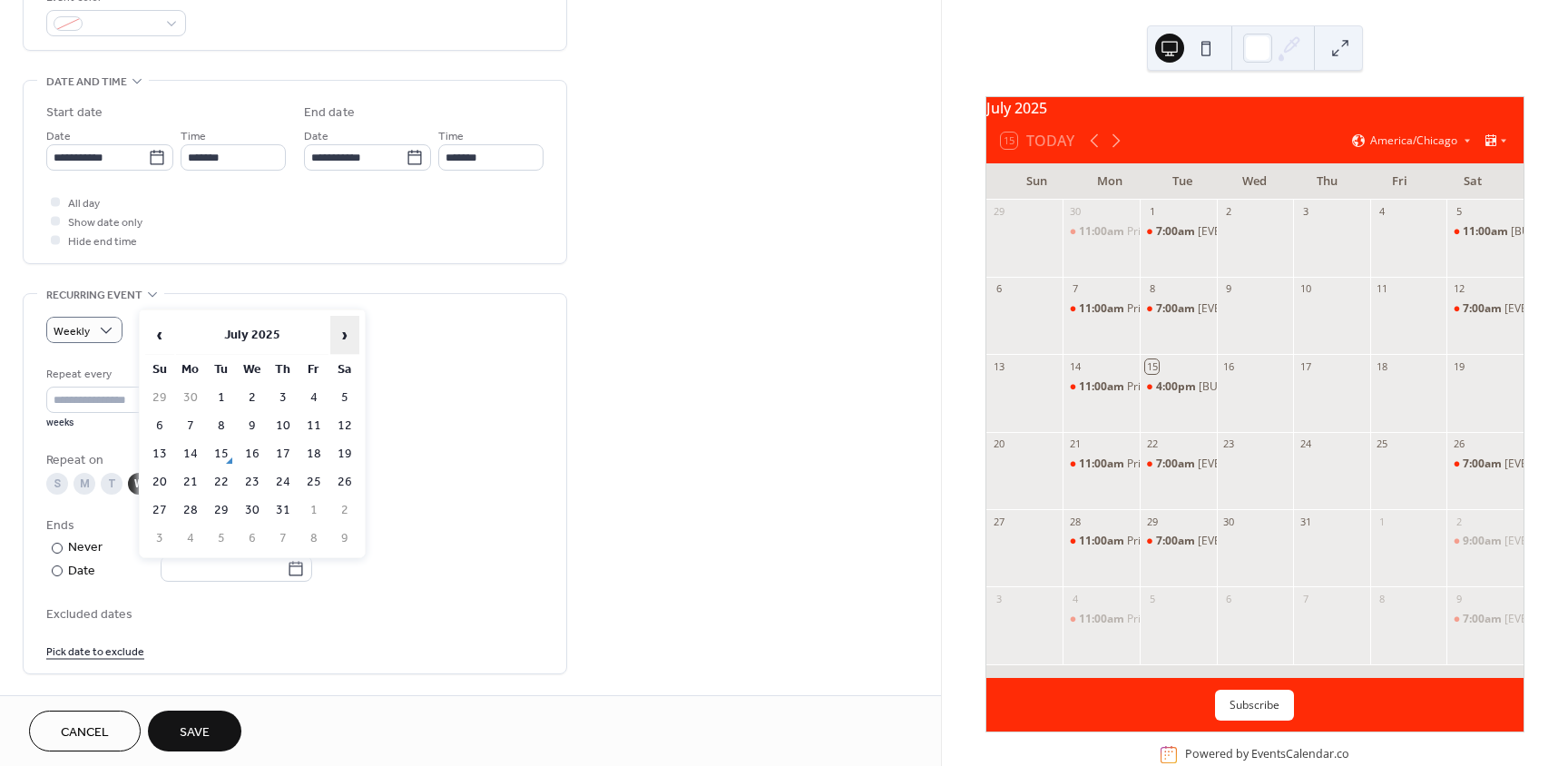 click on "›" at bounding box center [345, 335] 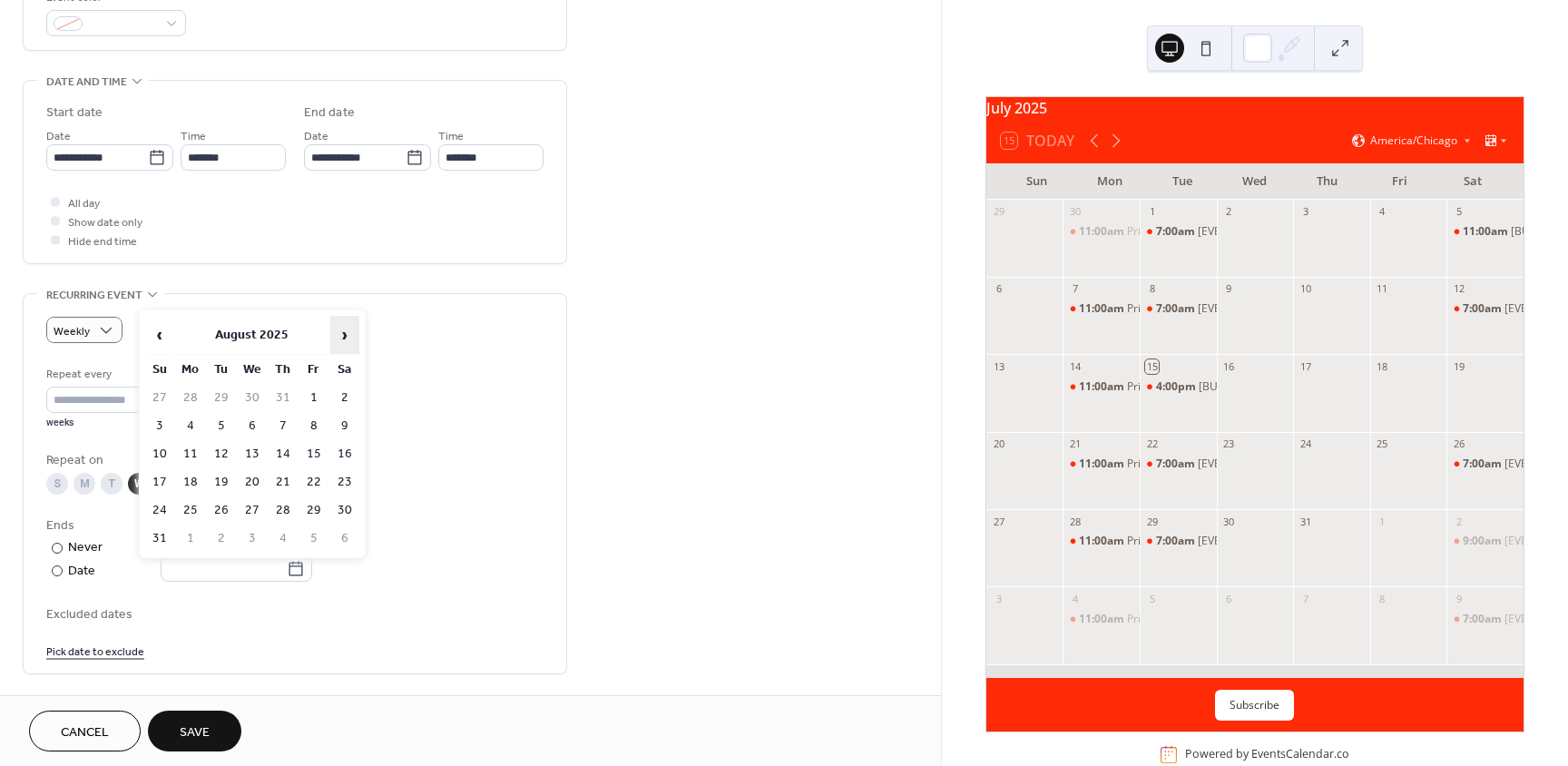 click on "›" at bounding box center (345, 335) 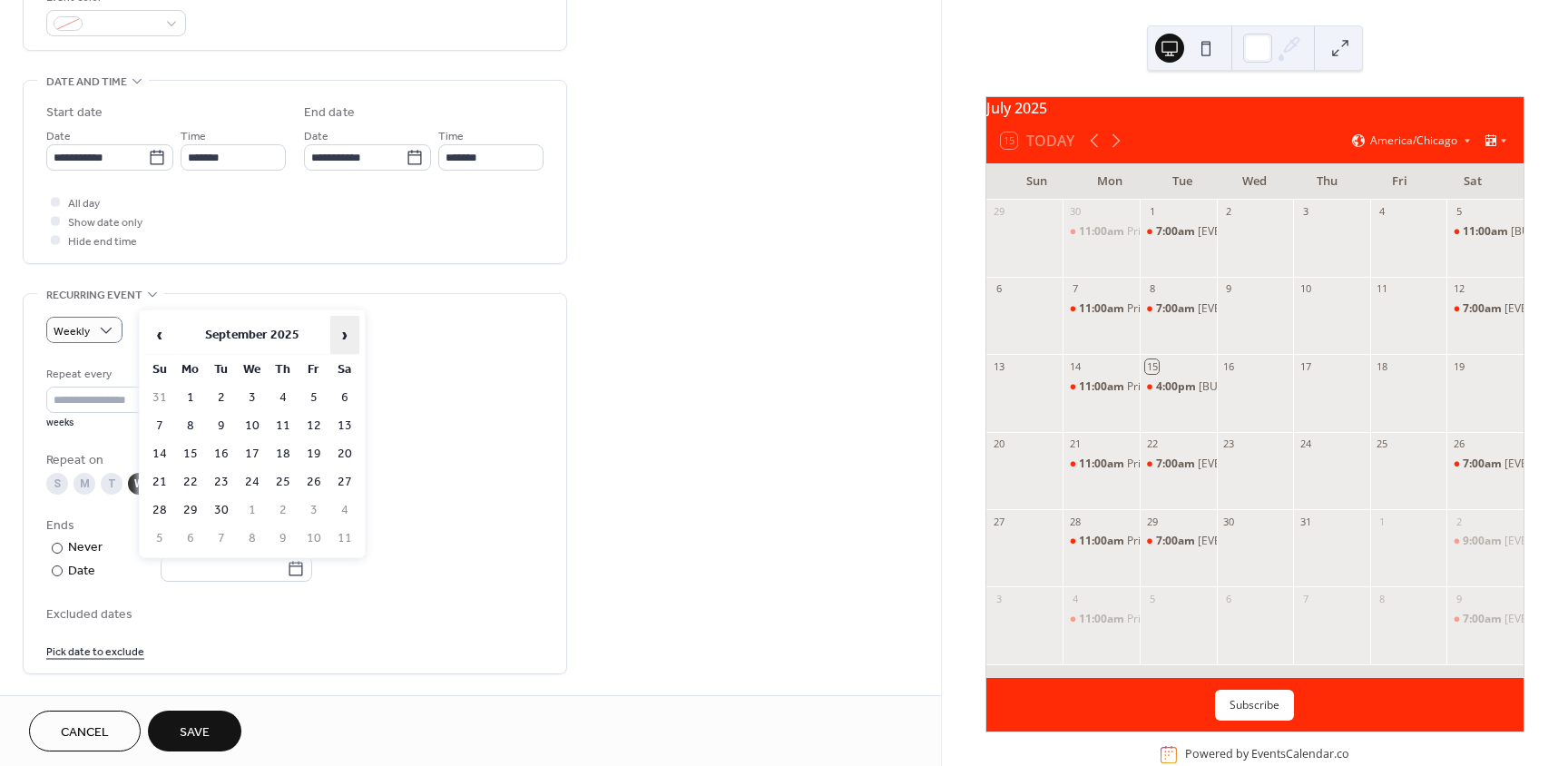 click on "›" at bounding box center (345, 335) 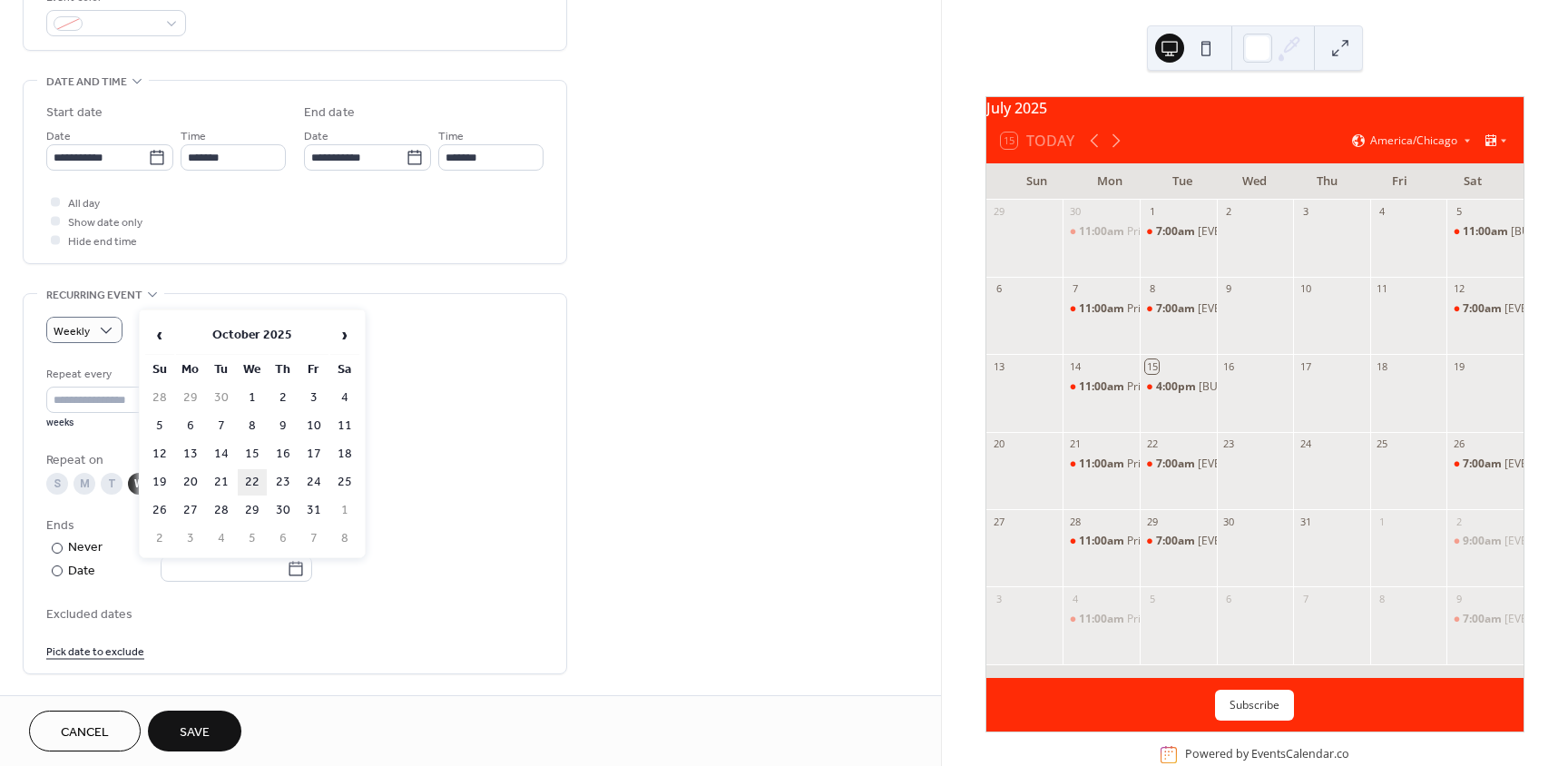 click on "22" at bounding box center [252, 482] 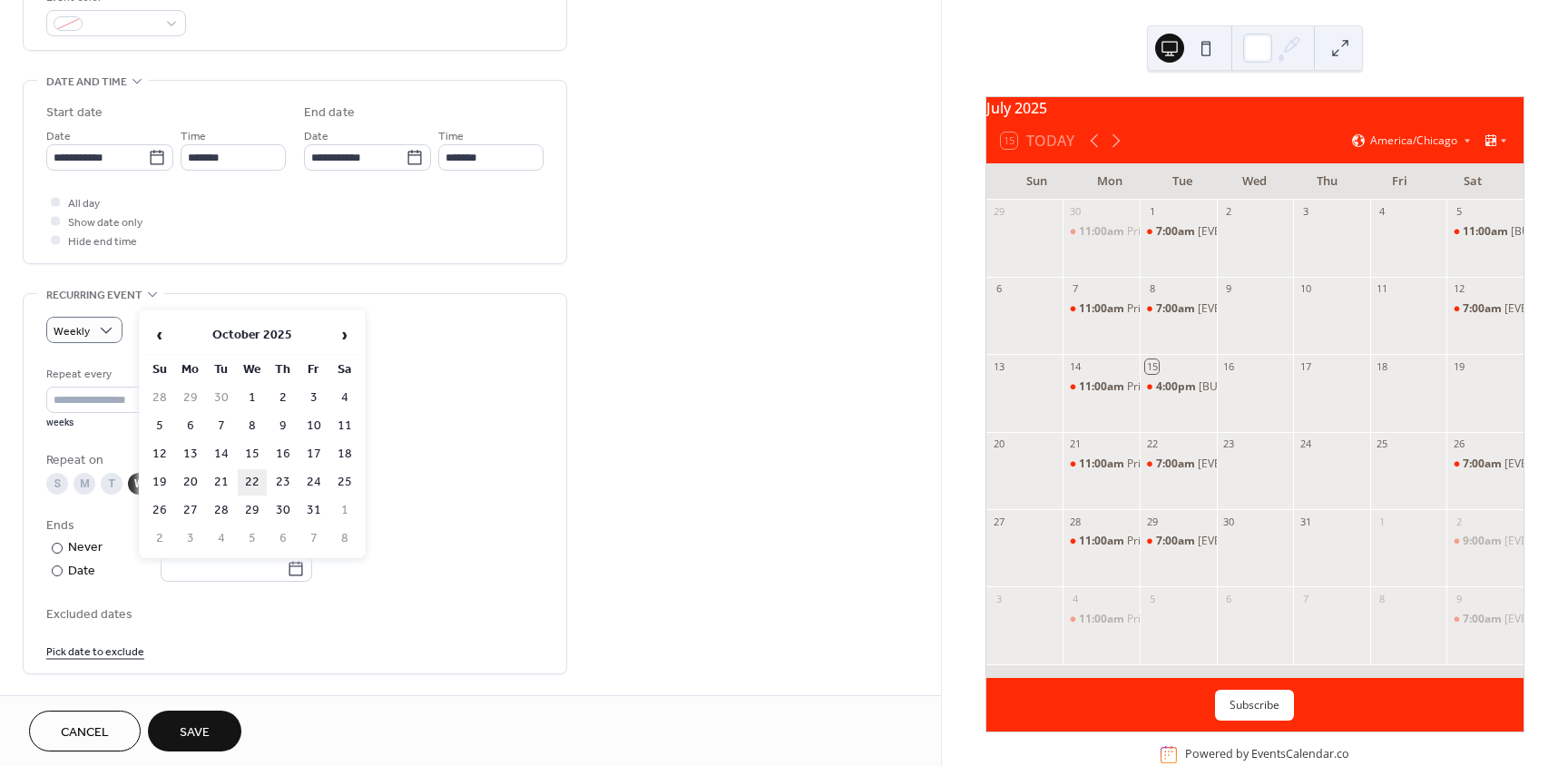 type on "**********" 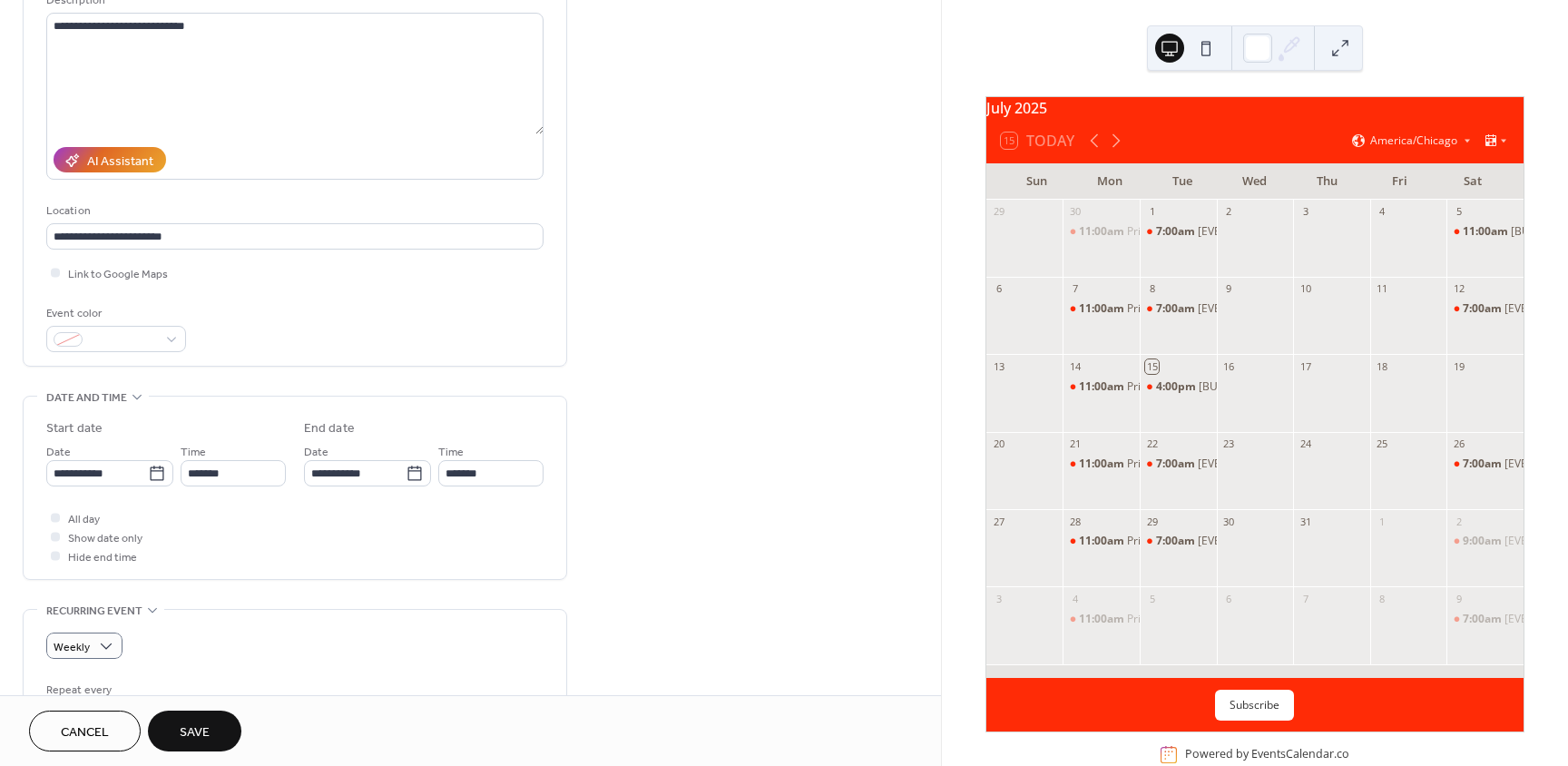 scroll, scrollTop: 192, scrollLeft: 0, axis: vertical 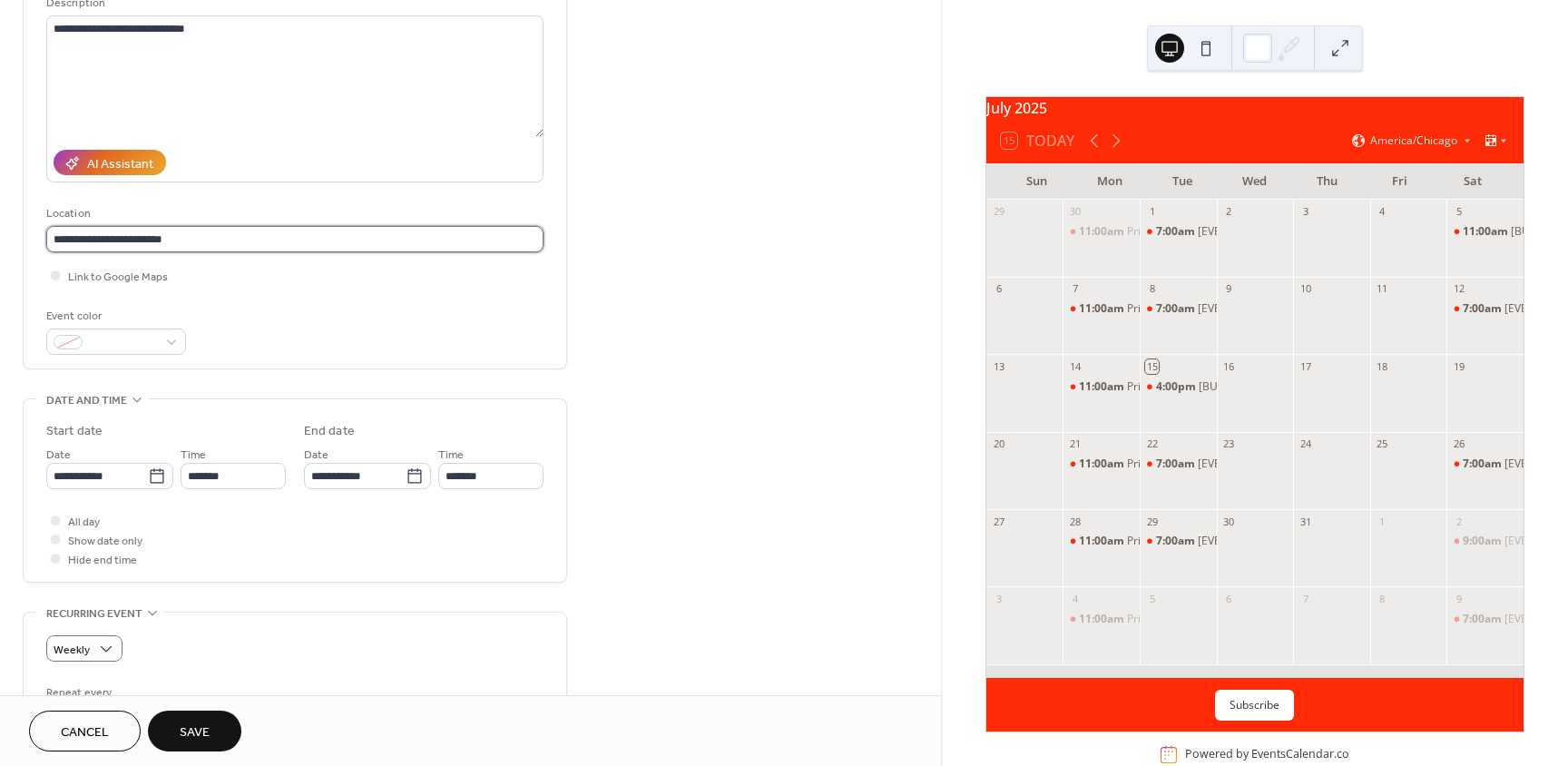 click on "**********" at bounding box center (295, 239) 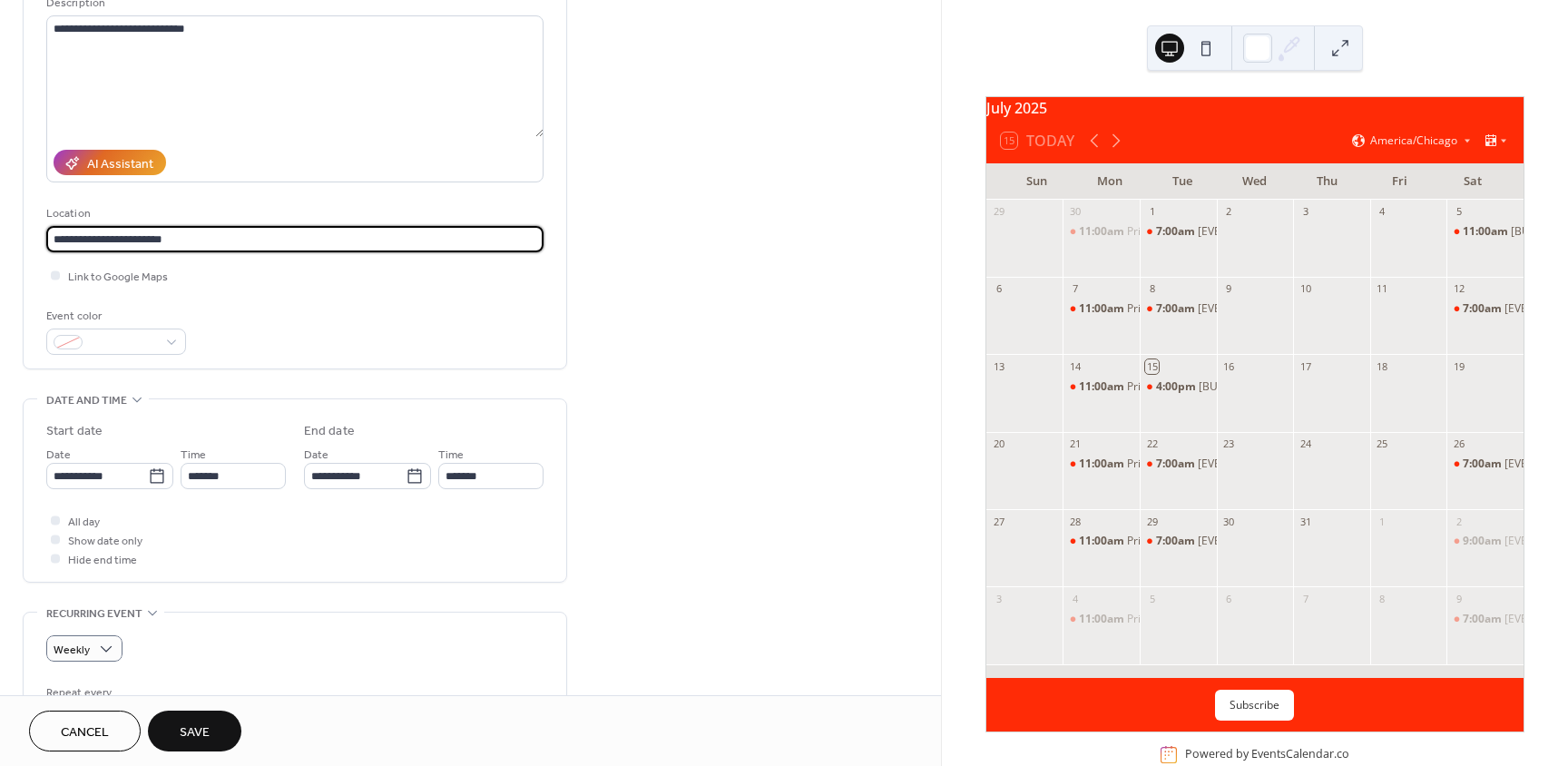 drag, startPoint x: 220, startPoint y: 239, endPoint x: -27, endPoint y: 230, distance: 247.16391 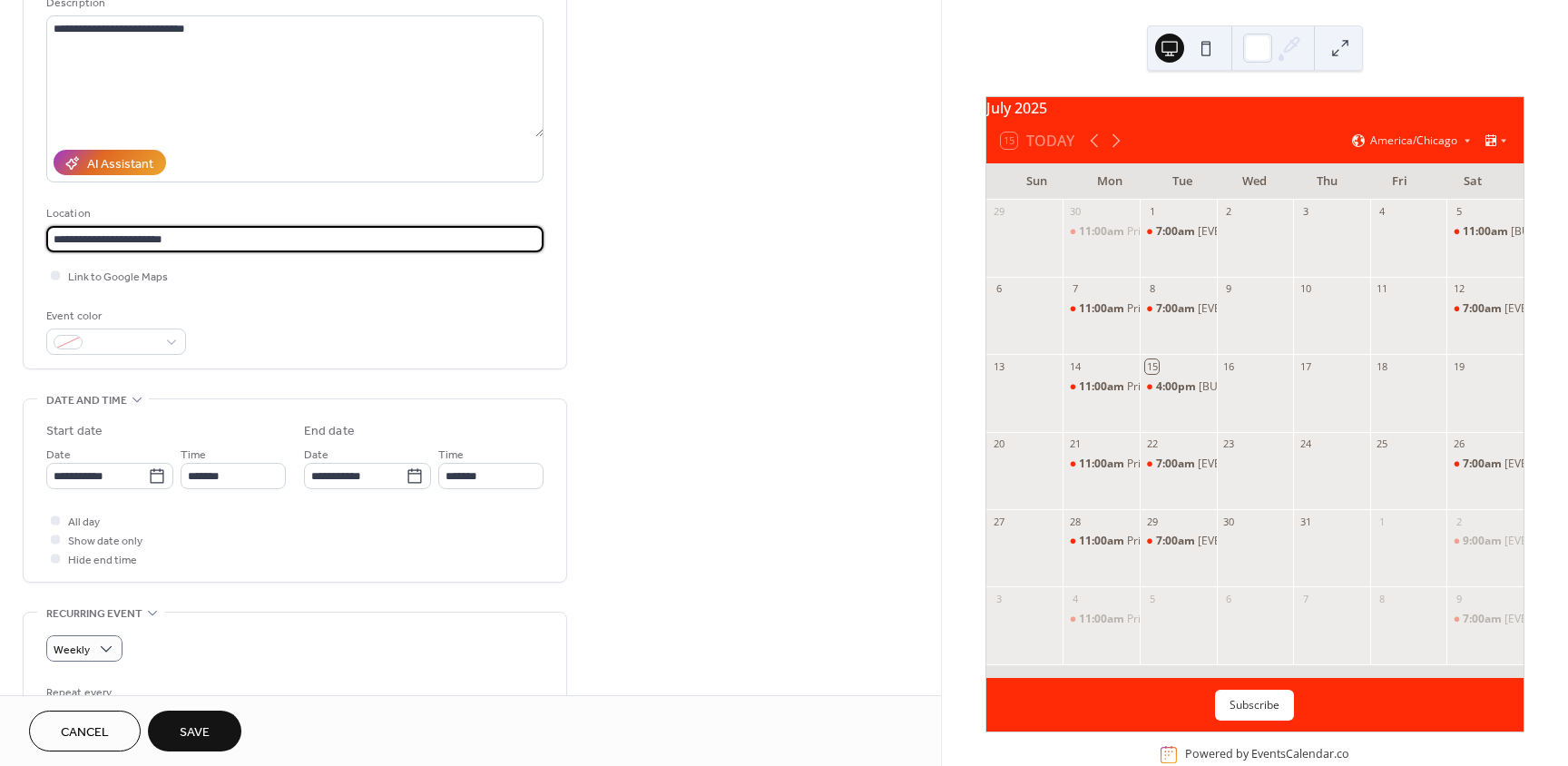 click on "**********" at bounding box center (784, 383) 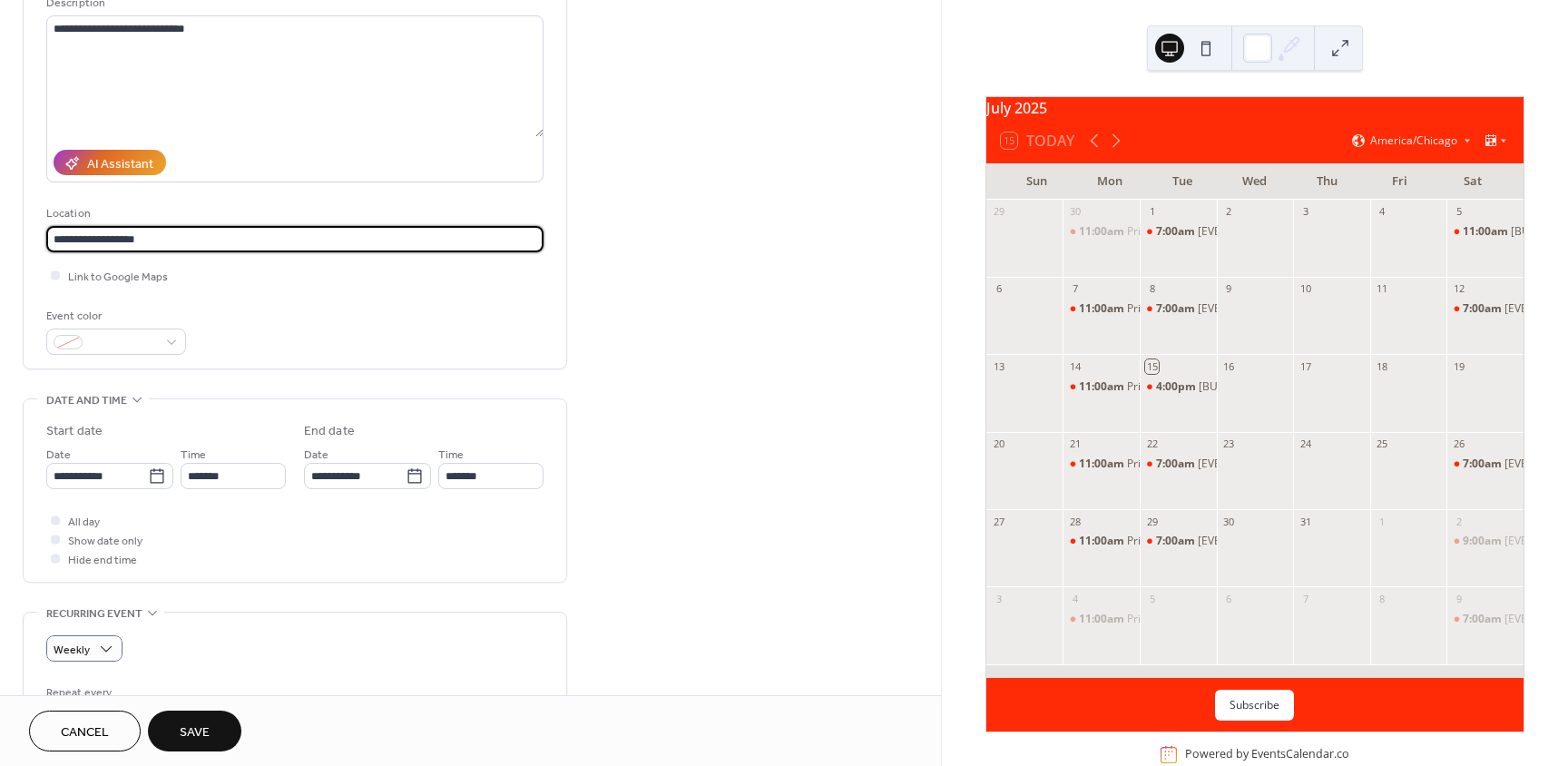 type on "**********" 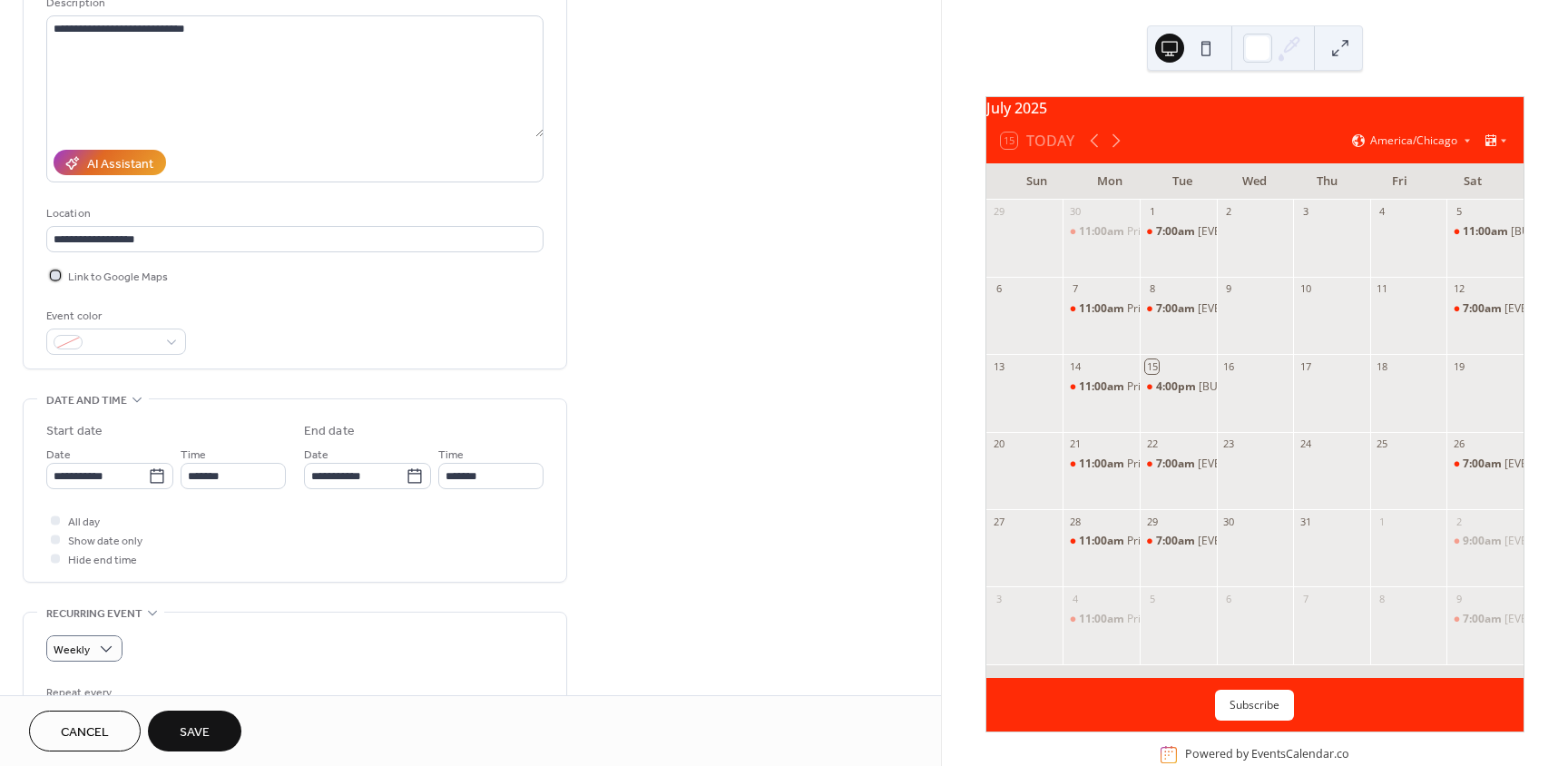 click at bounding box center [55, 275] 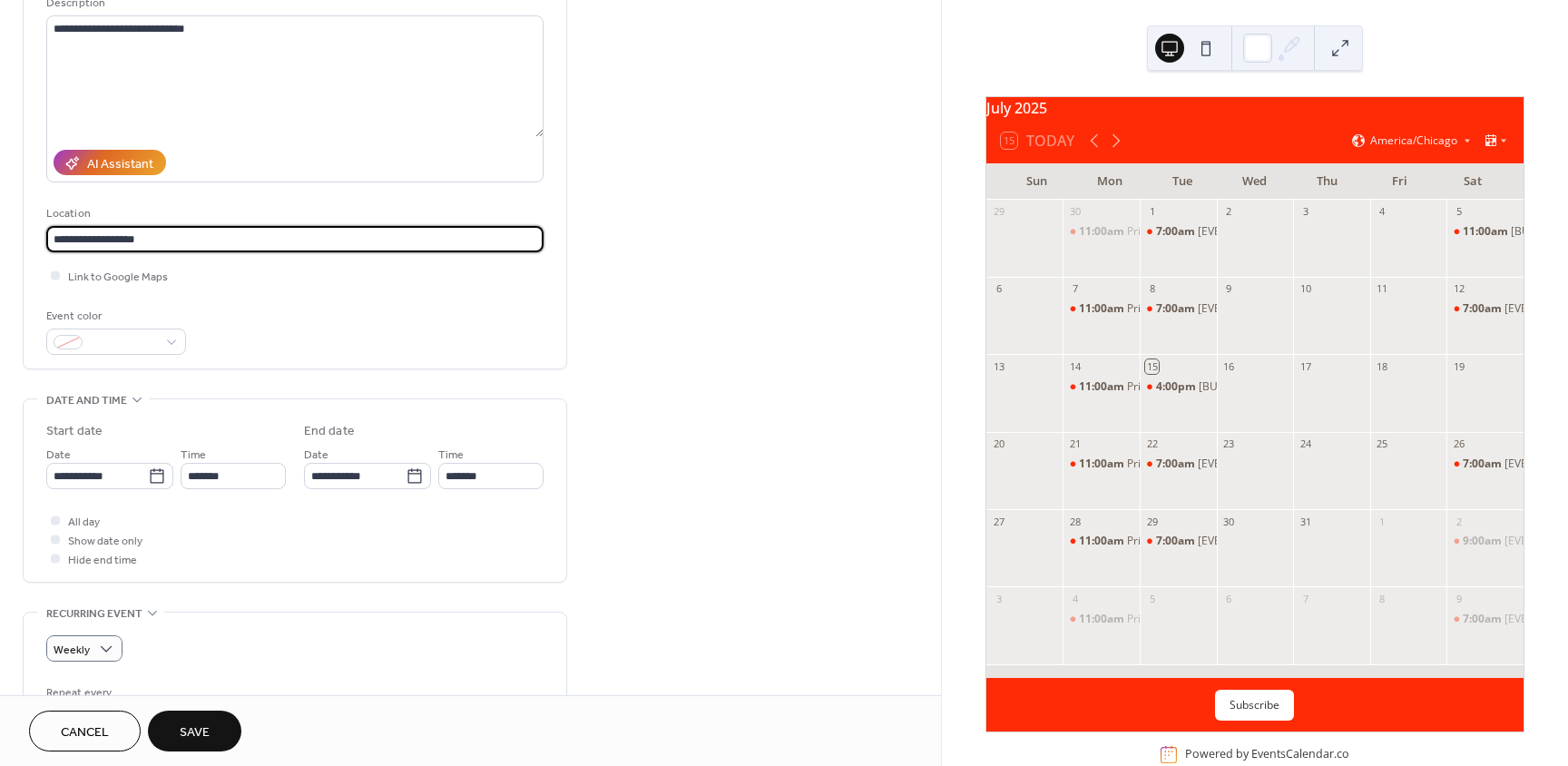 click on "**********" at bounding box center [295, 239] 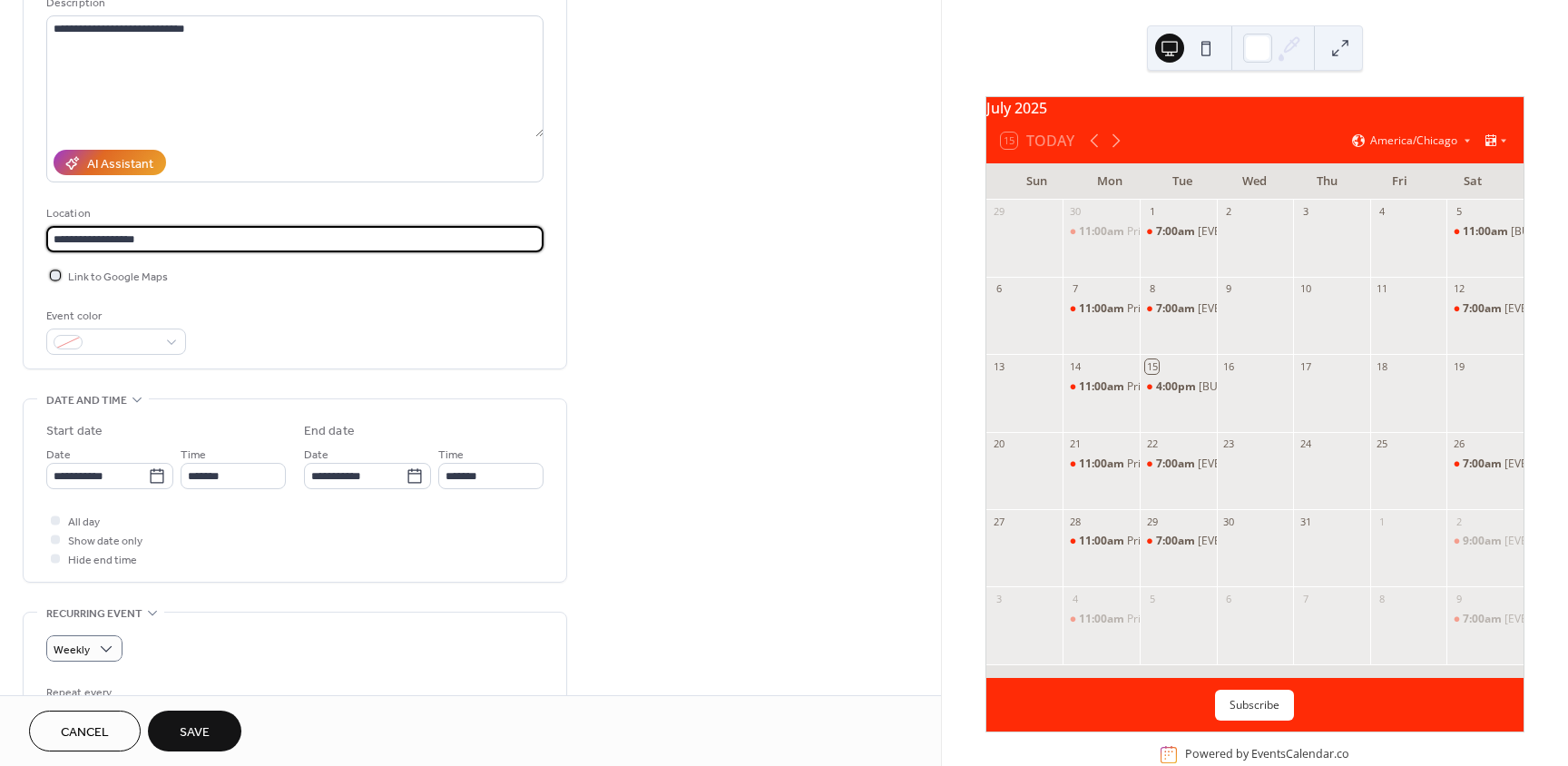 type 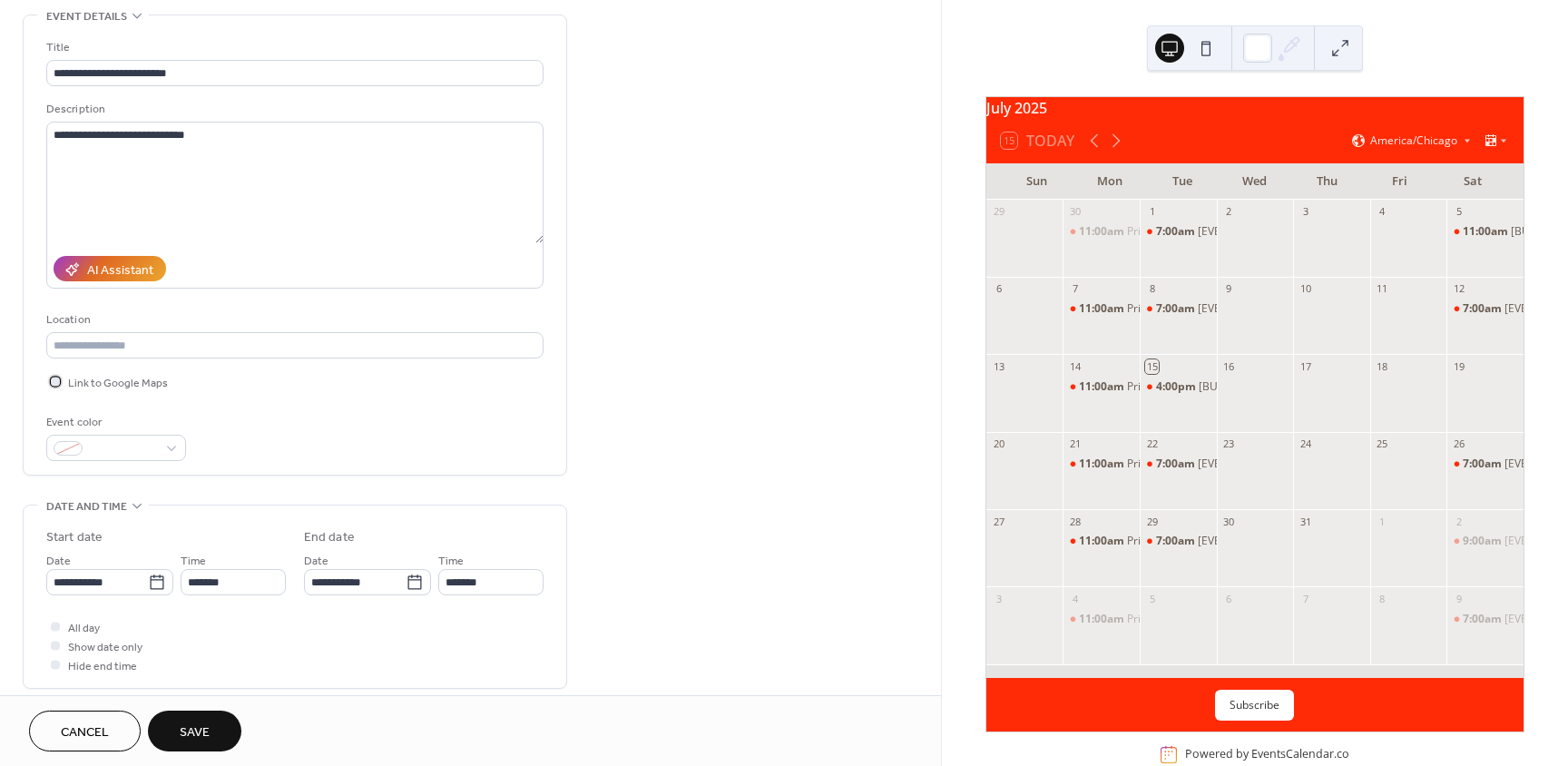 scroll, scrollTop: 91, scrollLeft: 0, axis: vertical 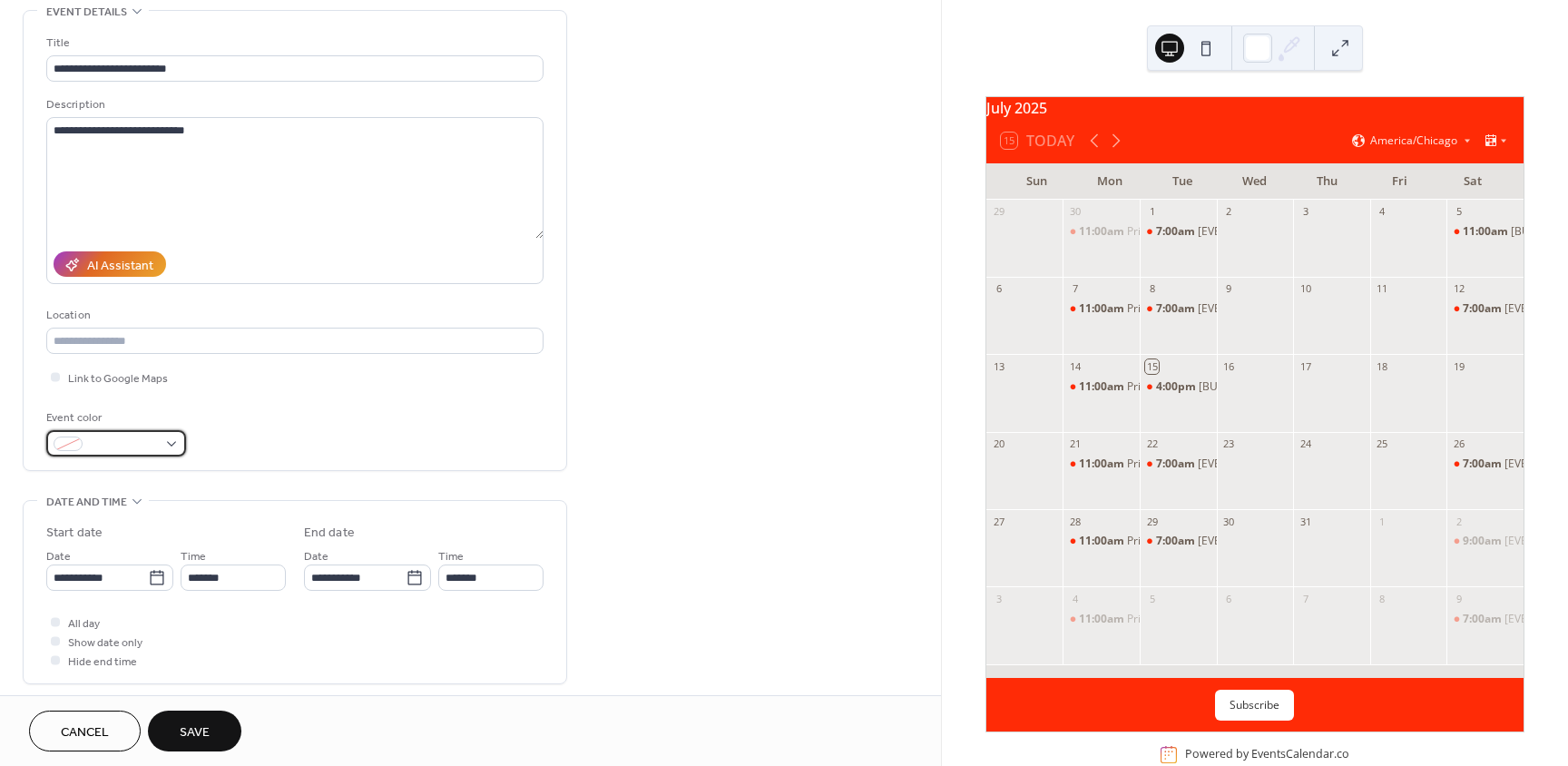 click at bounding box center [116, 443] 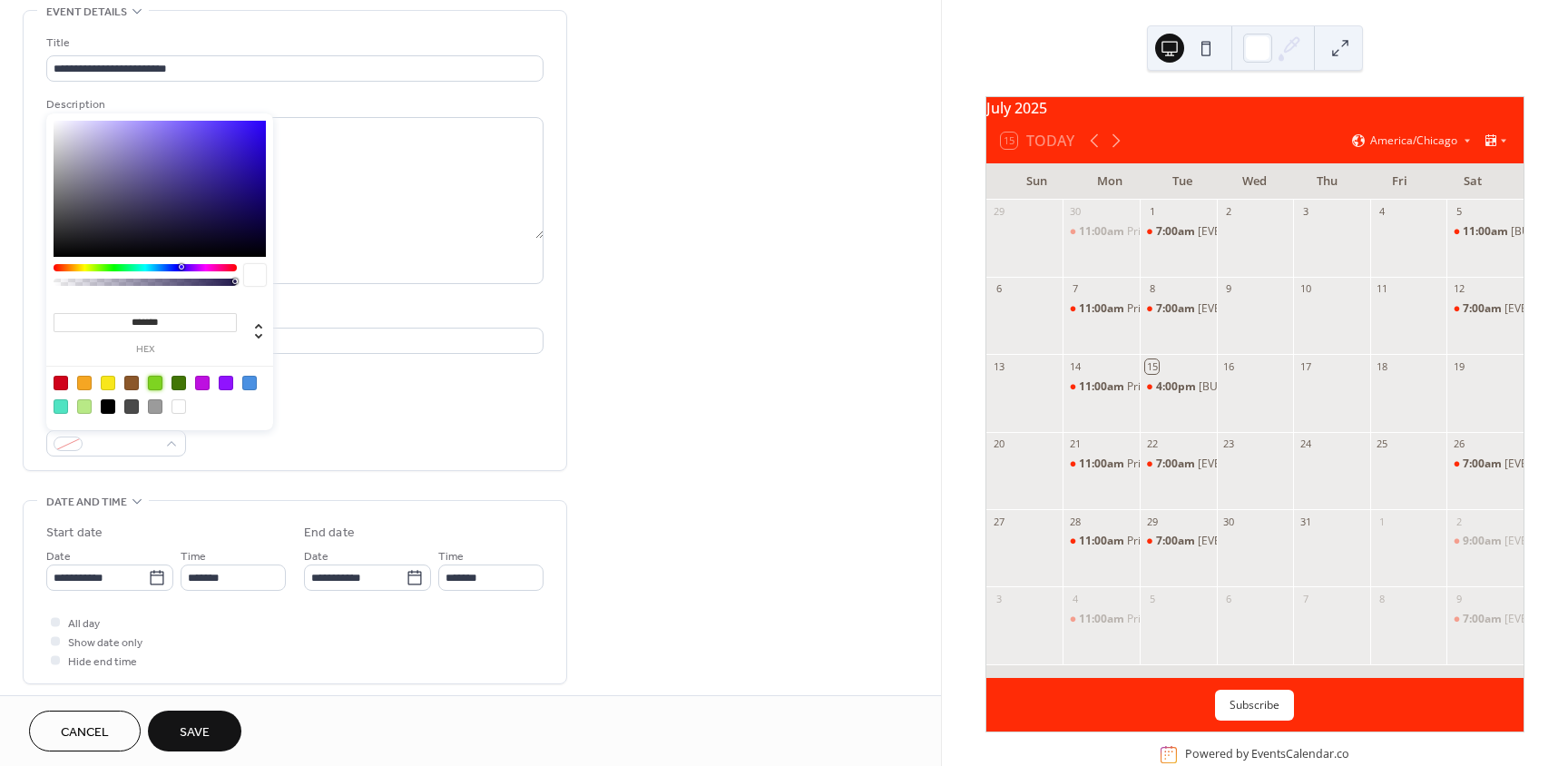 click at bounding box center [155, 383] 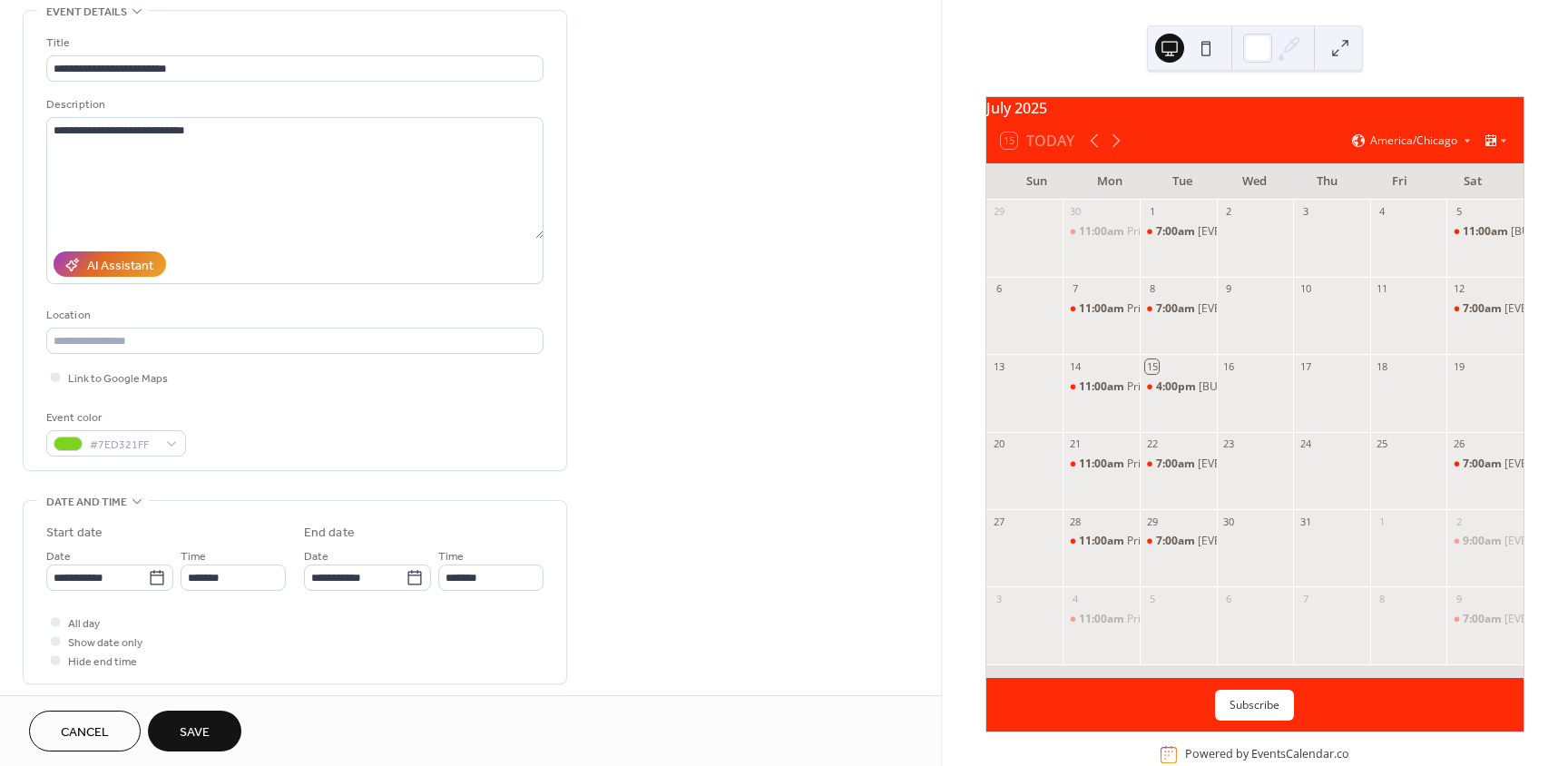 click on "**********" at bounding box center [470, 721] 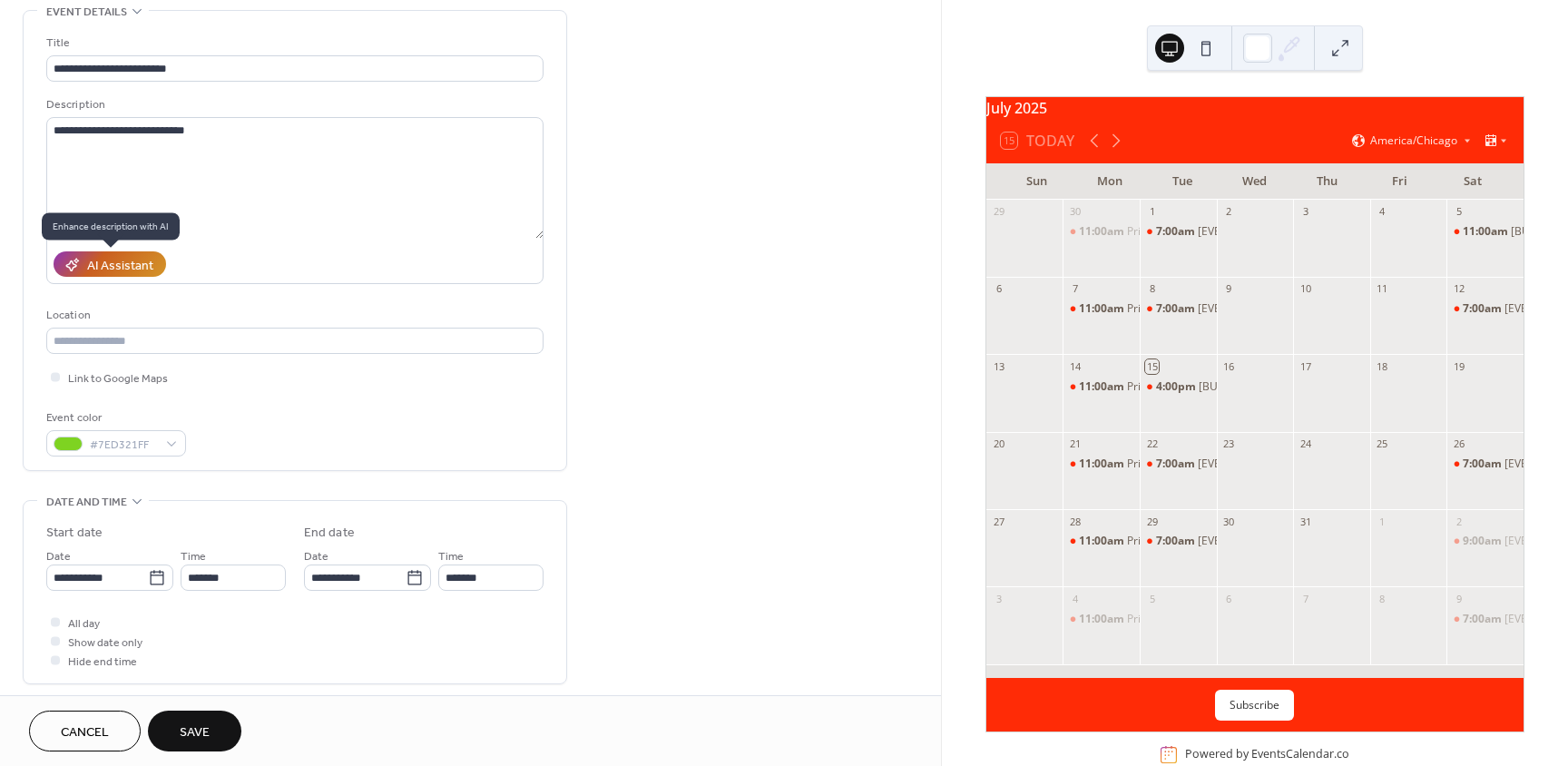 click on "AI Assistant" at bounding box center (120, 265) 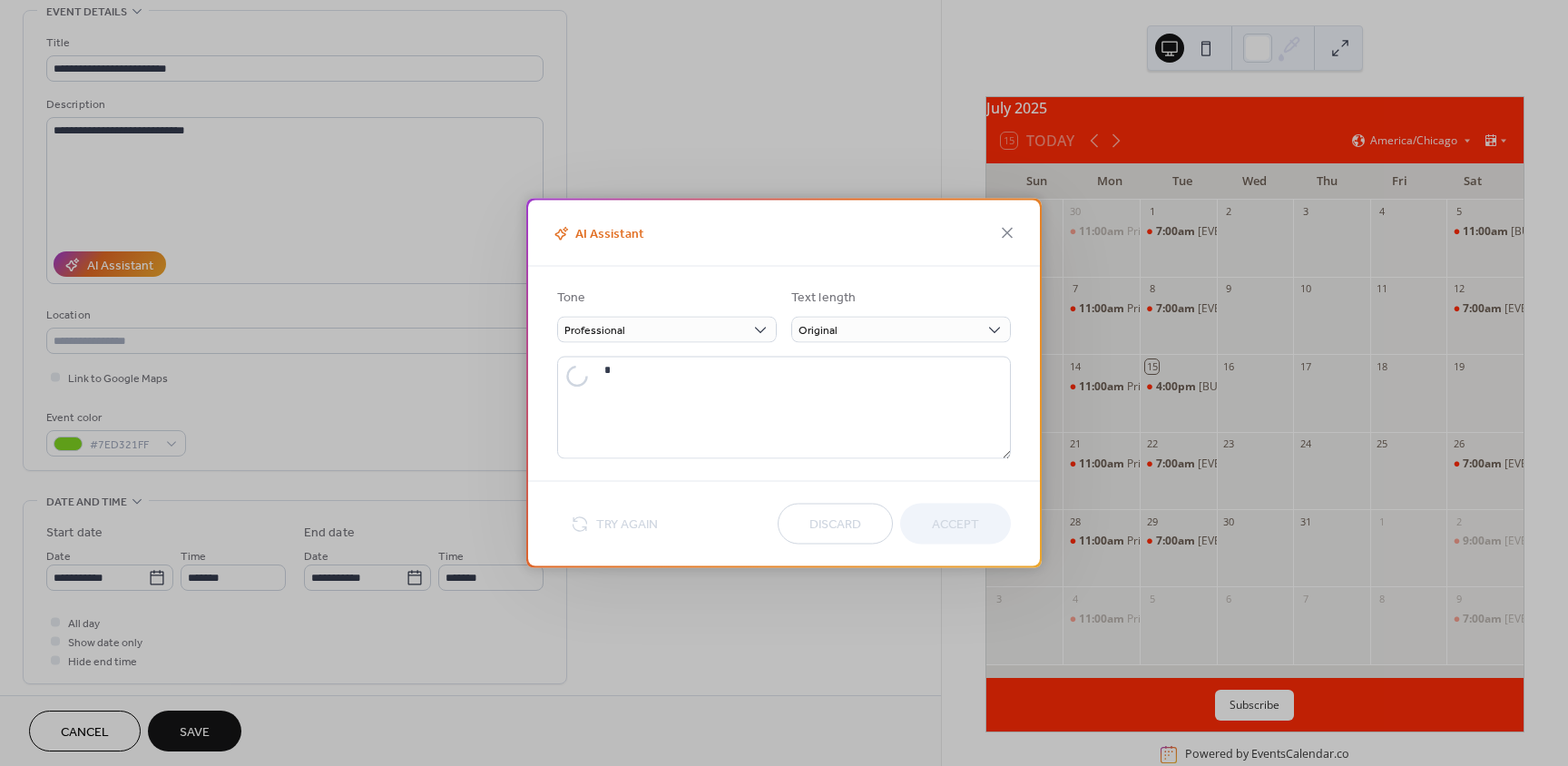 type on "**********" 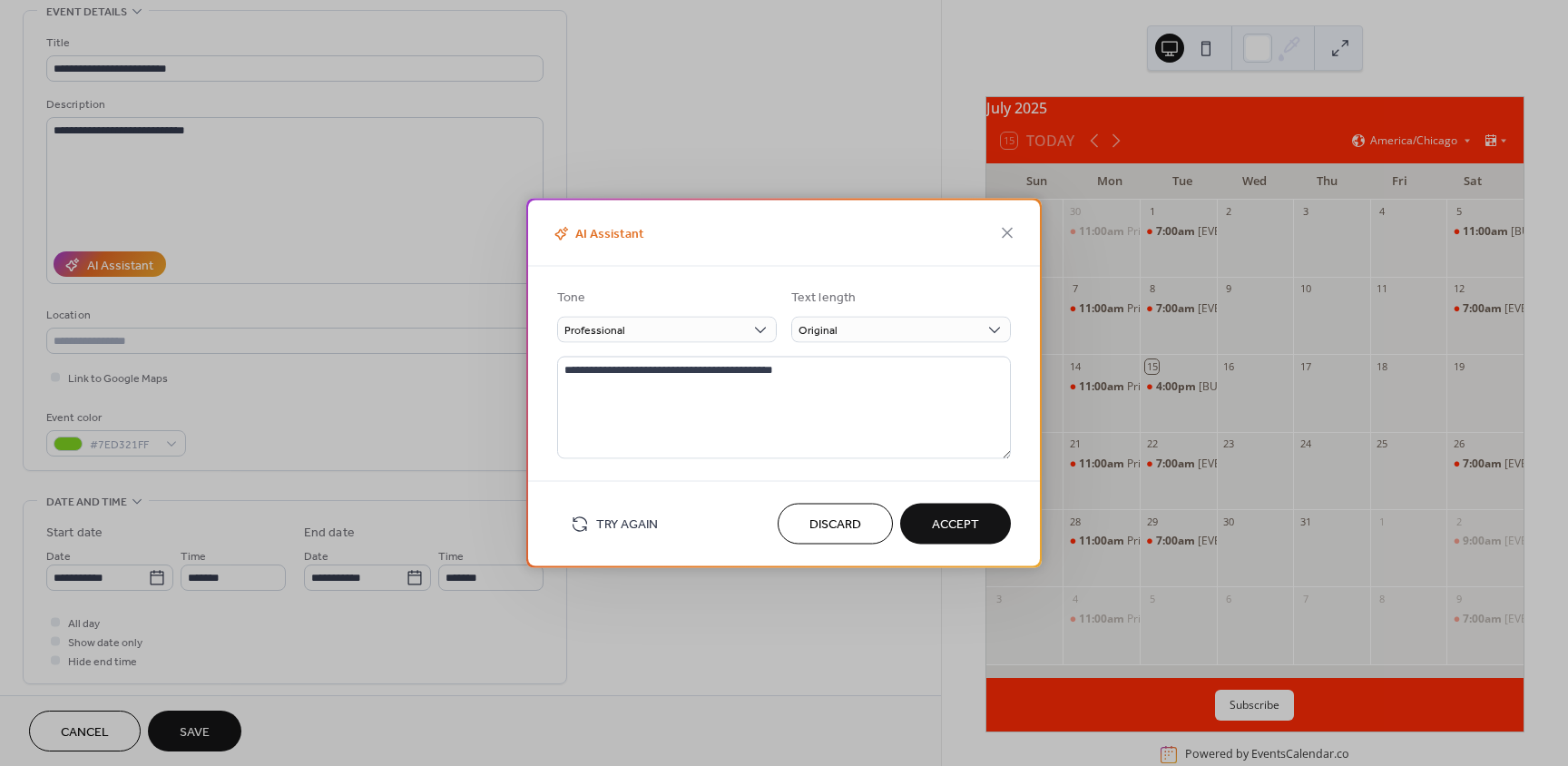 click on "Discard" at bounding box center (835, 525) 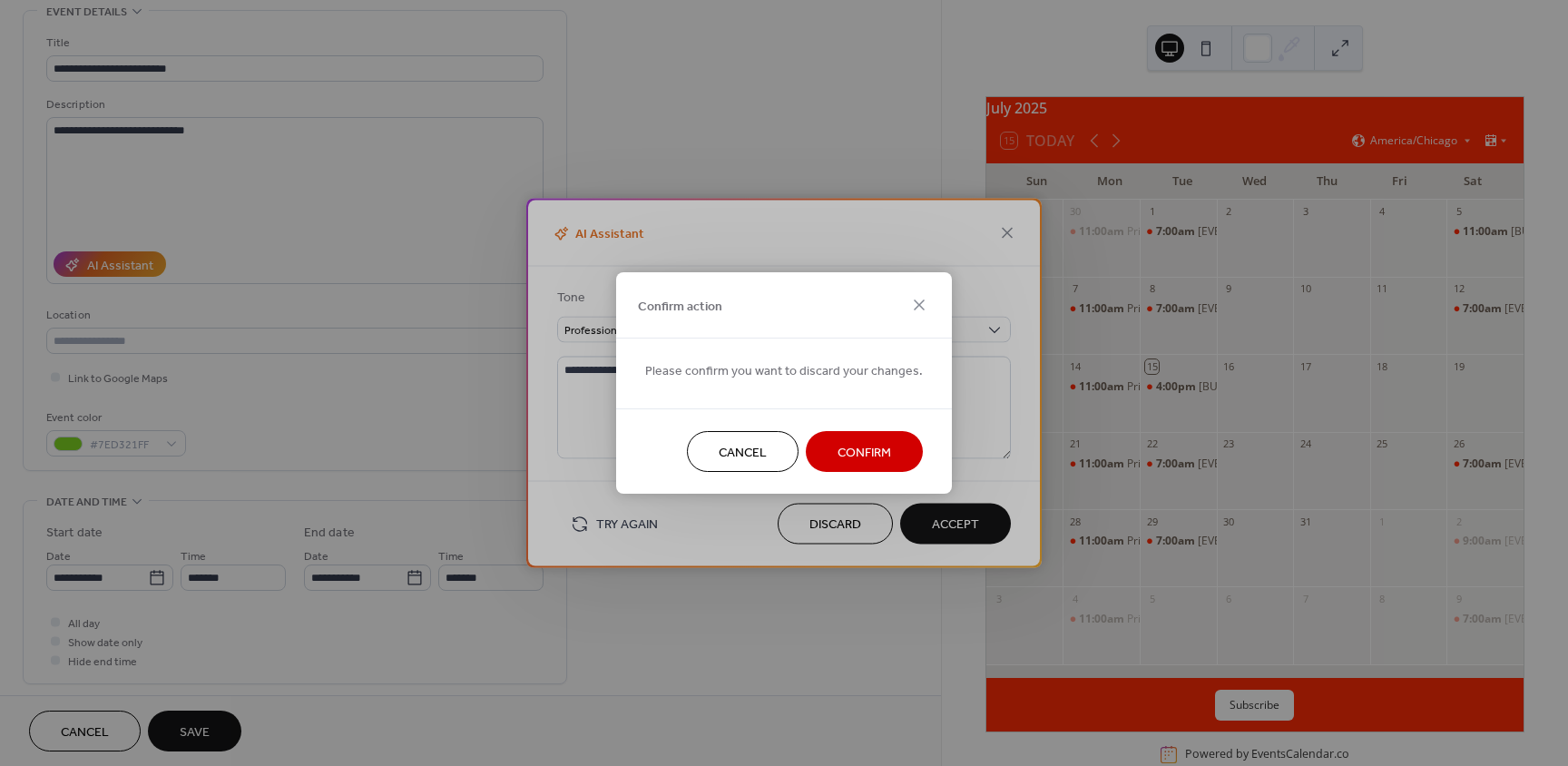 click on "Confirm" at bounding box center (864, 453) 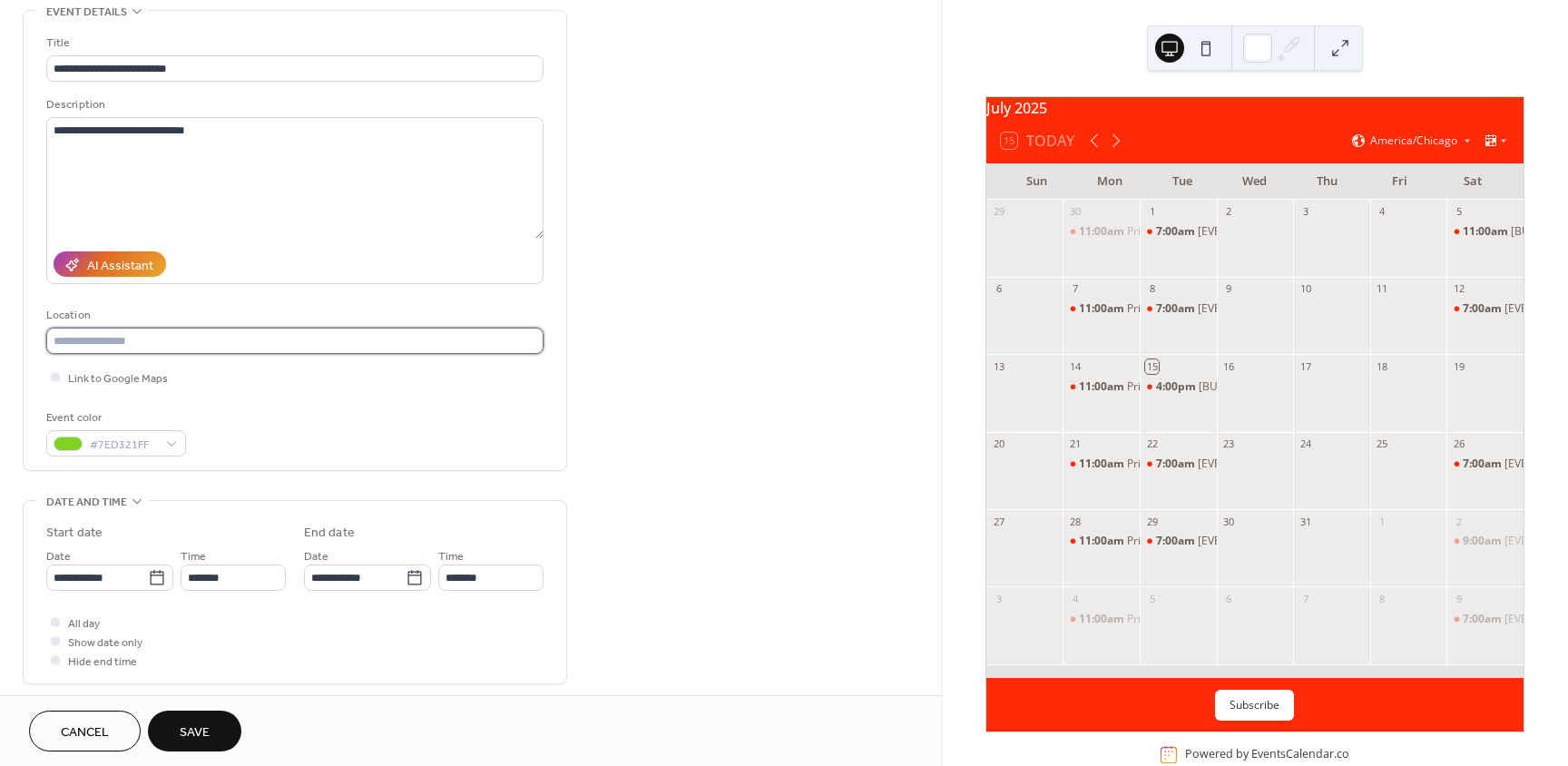 click at bounding box center (295, 340) 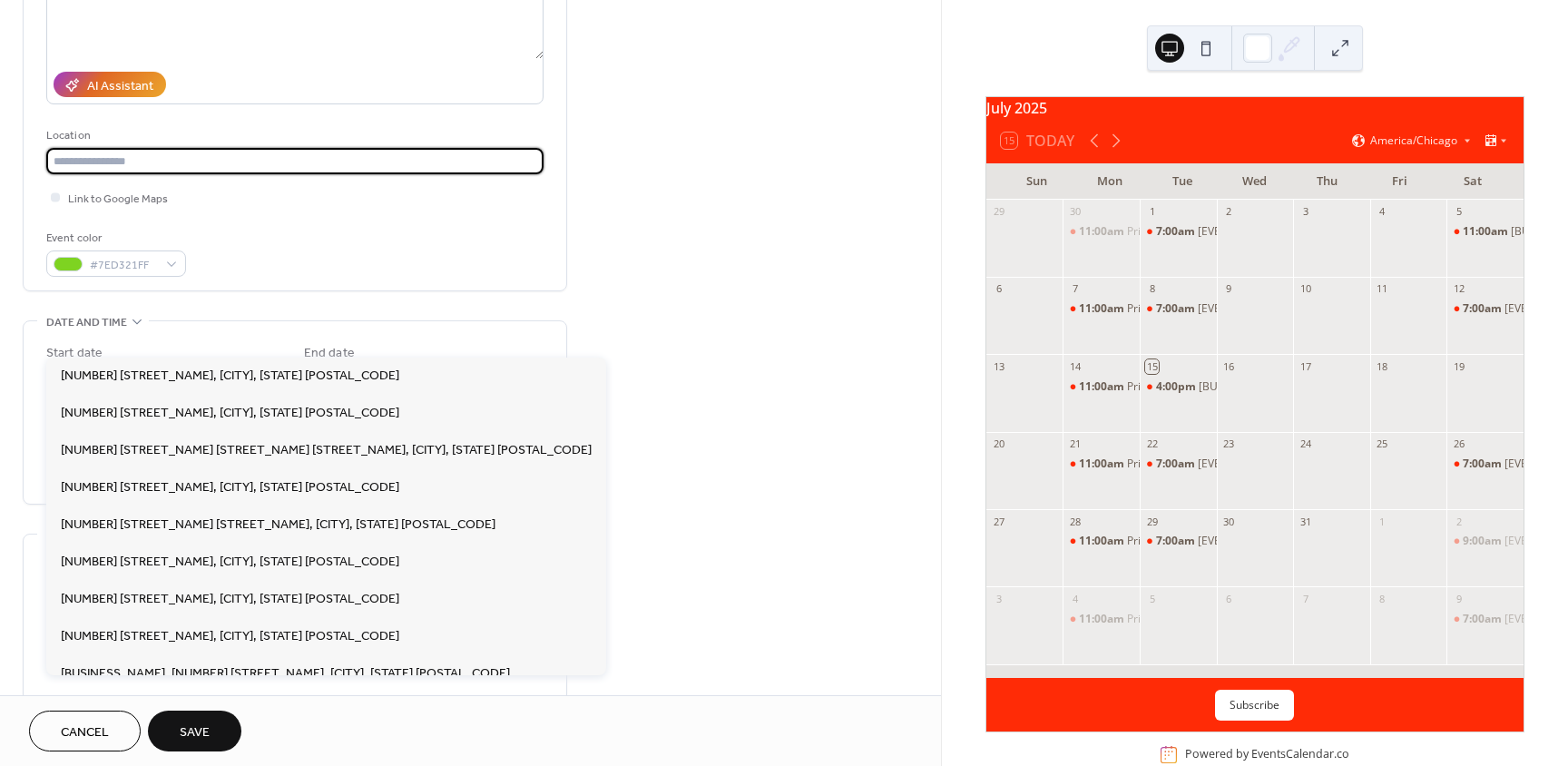 scroll, scrollTop: 272, scrollLeft: 0, axis: vertical 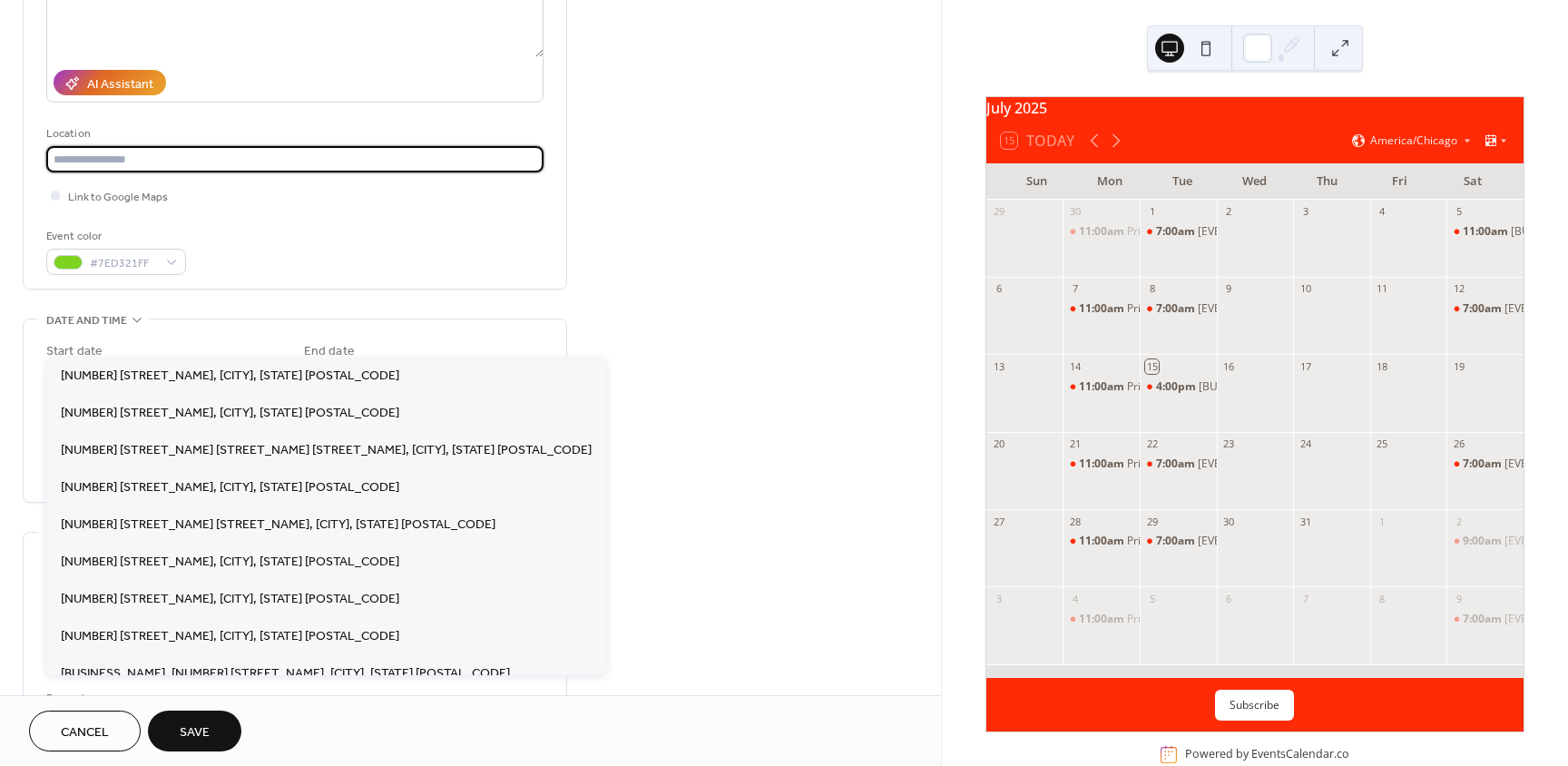 click at bounding box center (295, 159) 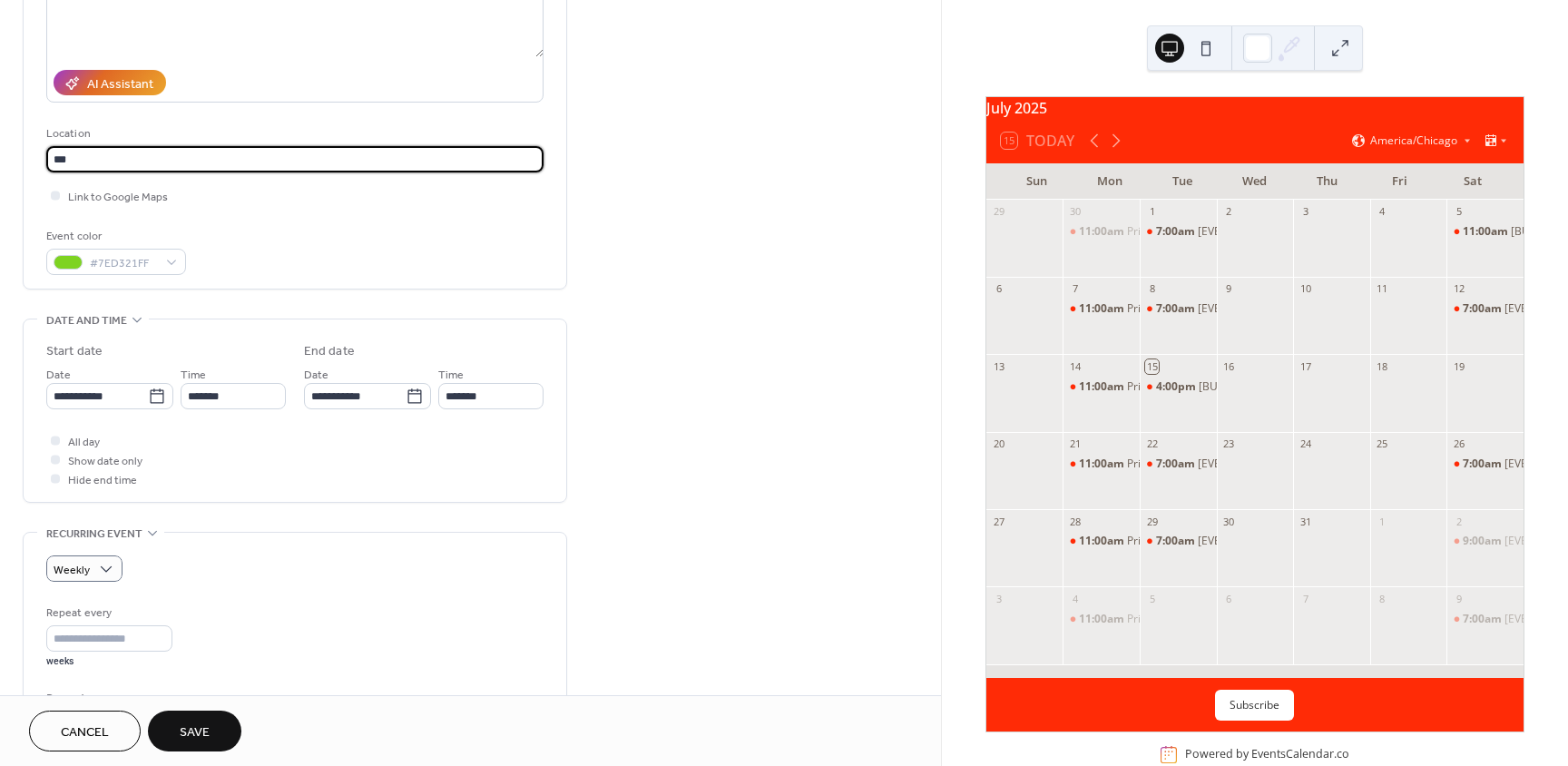 type on "***" 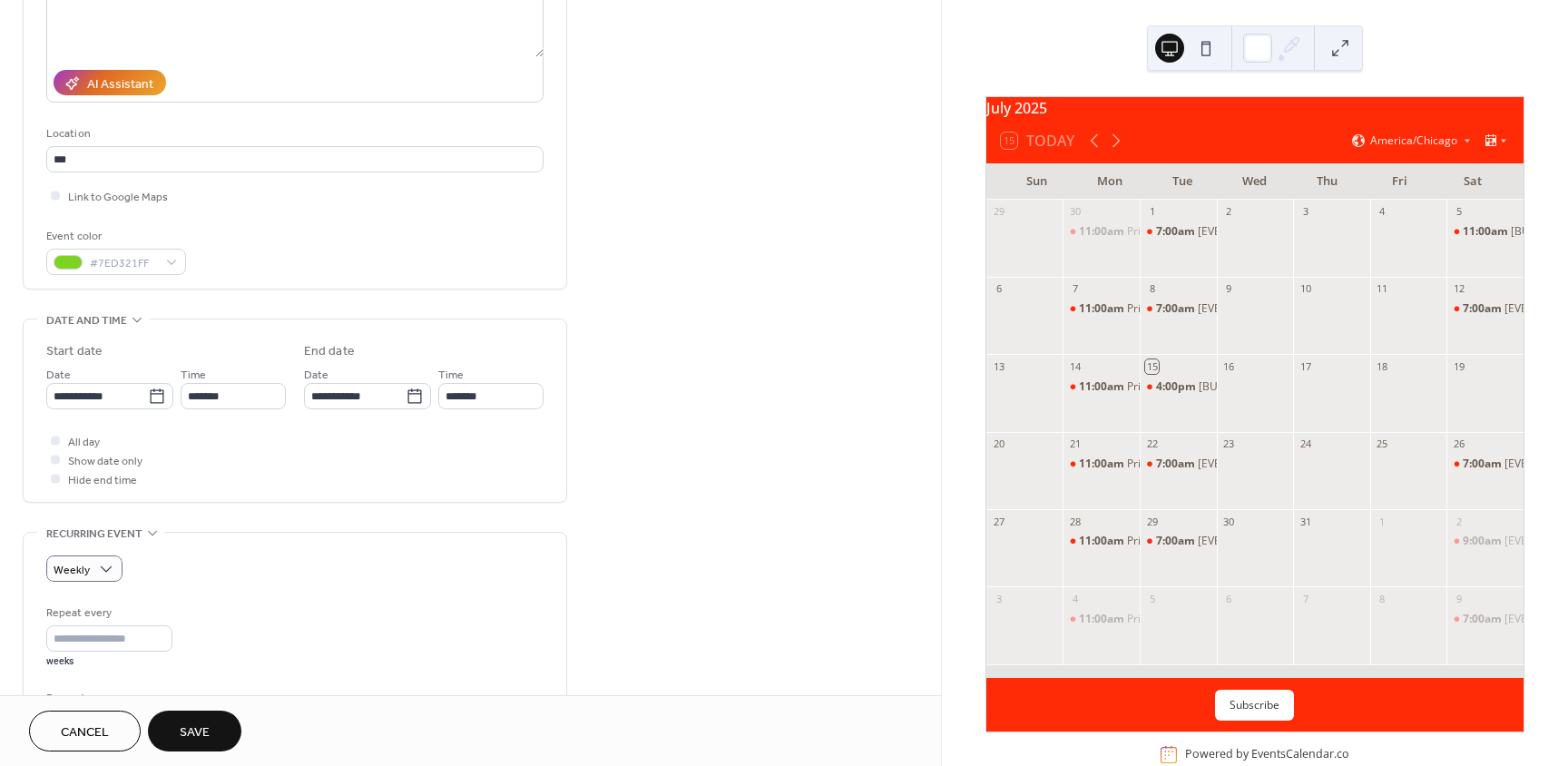 click on "Save" at bounding box center (194, 732) 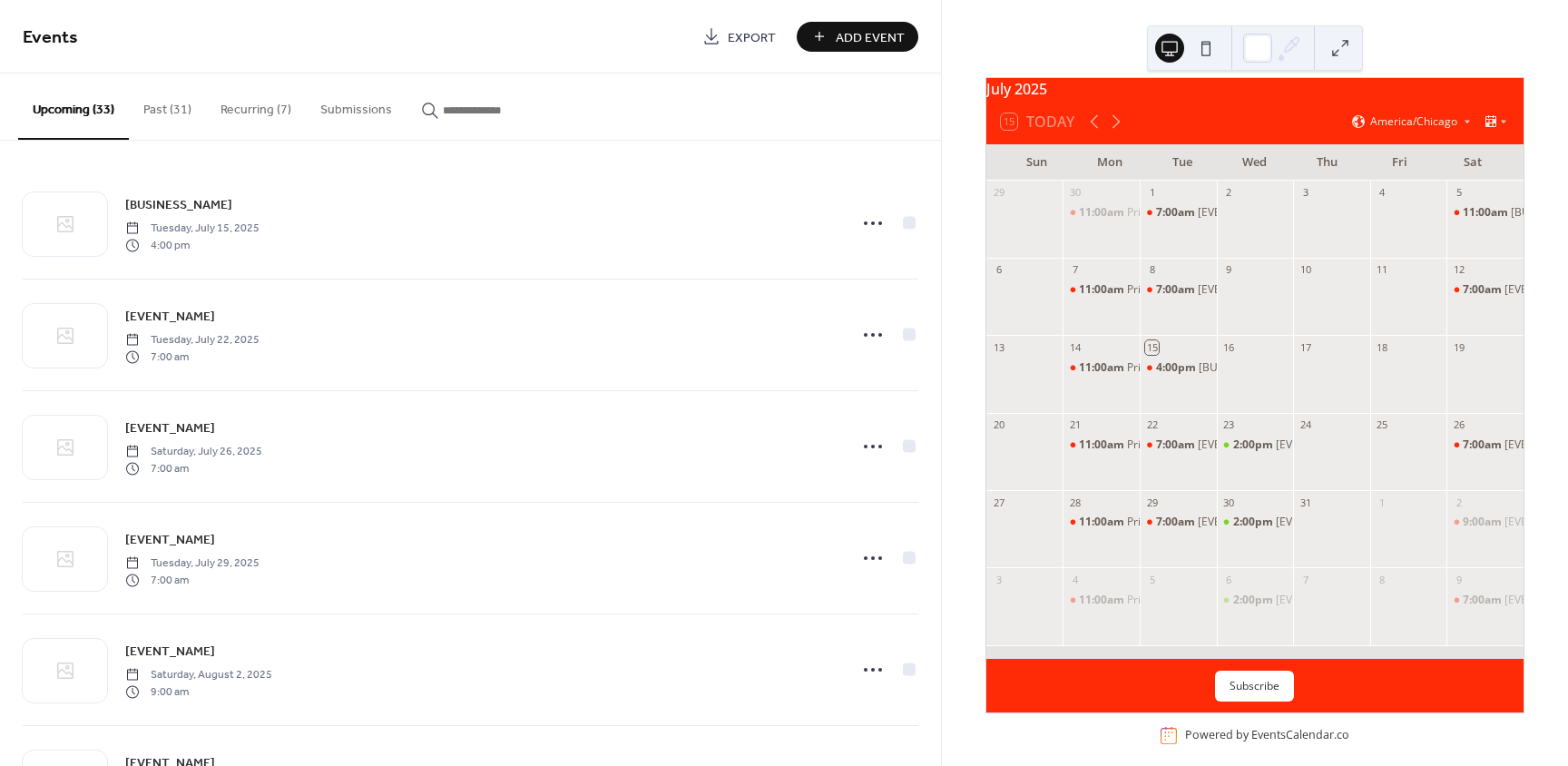 scroll, scrollTop: 47, scrollLeft: 0, axis: vertical 